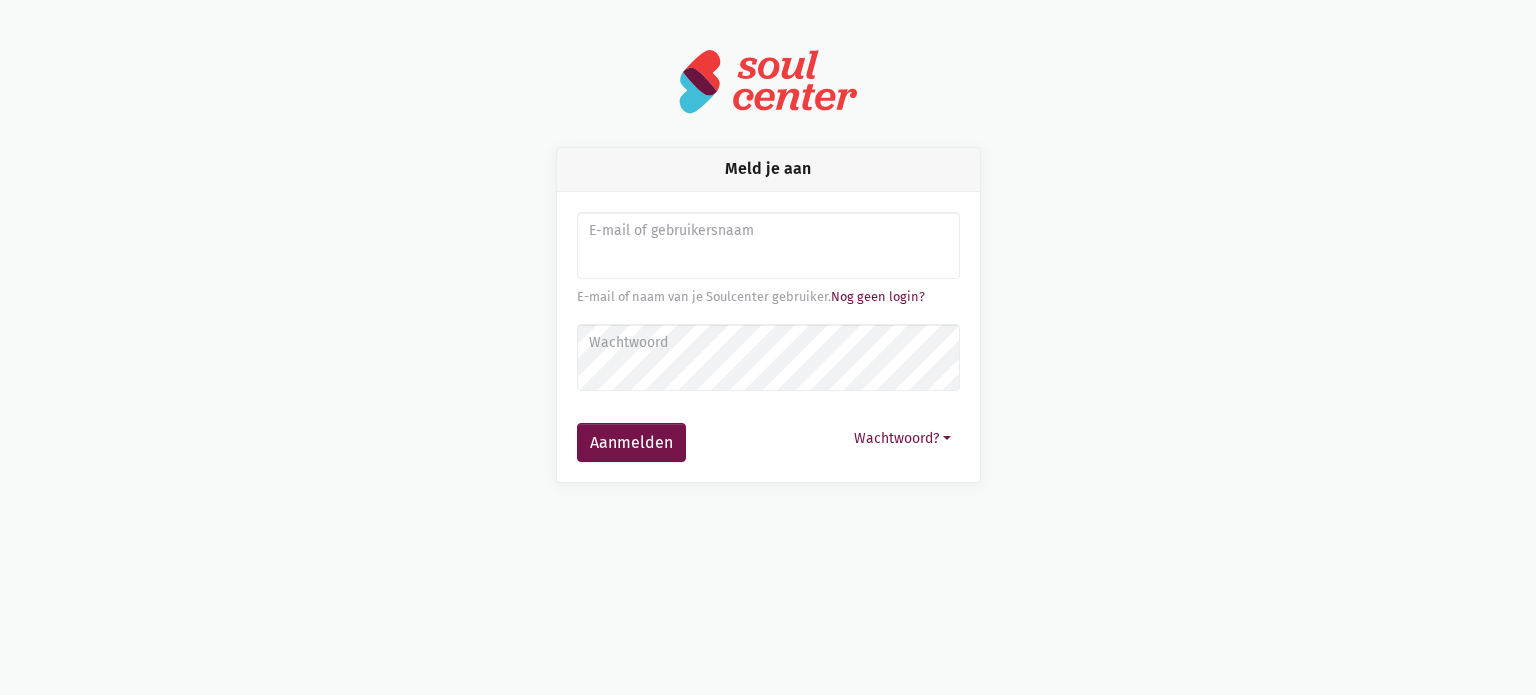 scroll, scrollTop: 0, scrollLeft: 0, axis: both 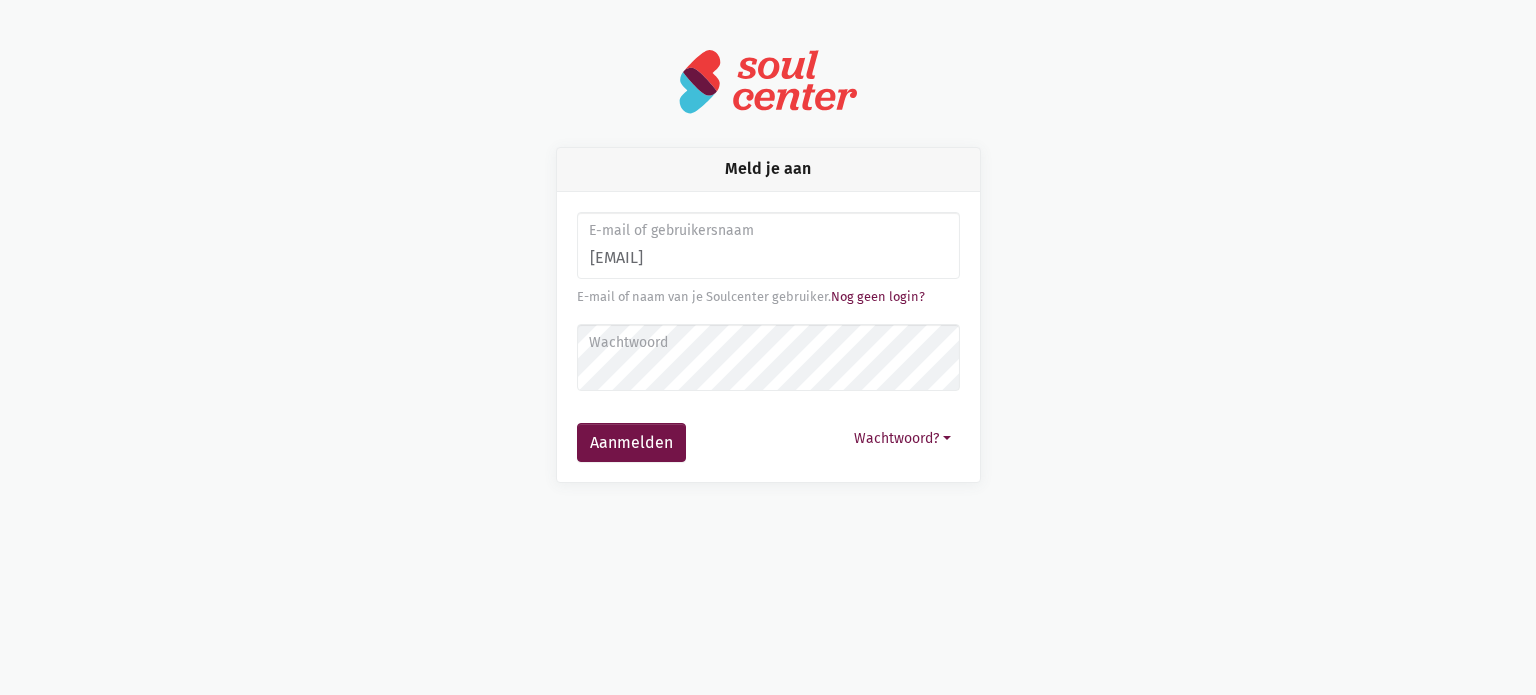 click on "Wachtwoord" at bounding box center [767, 343] 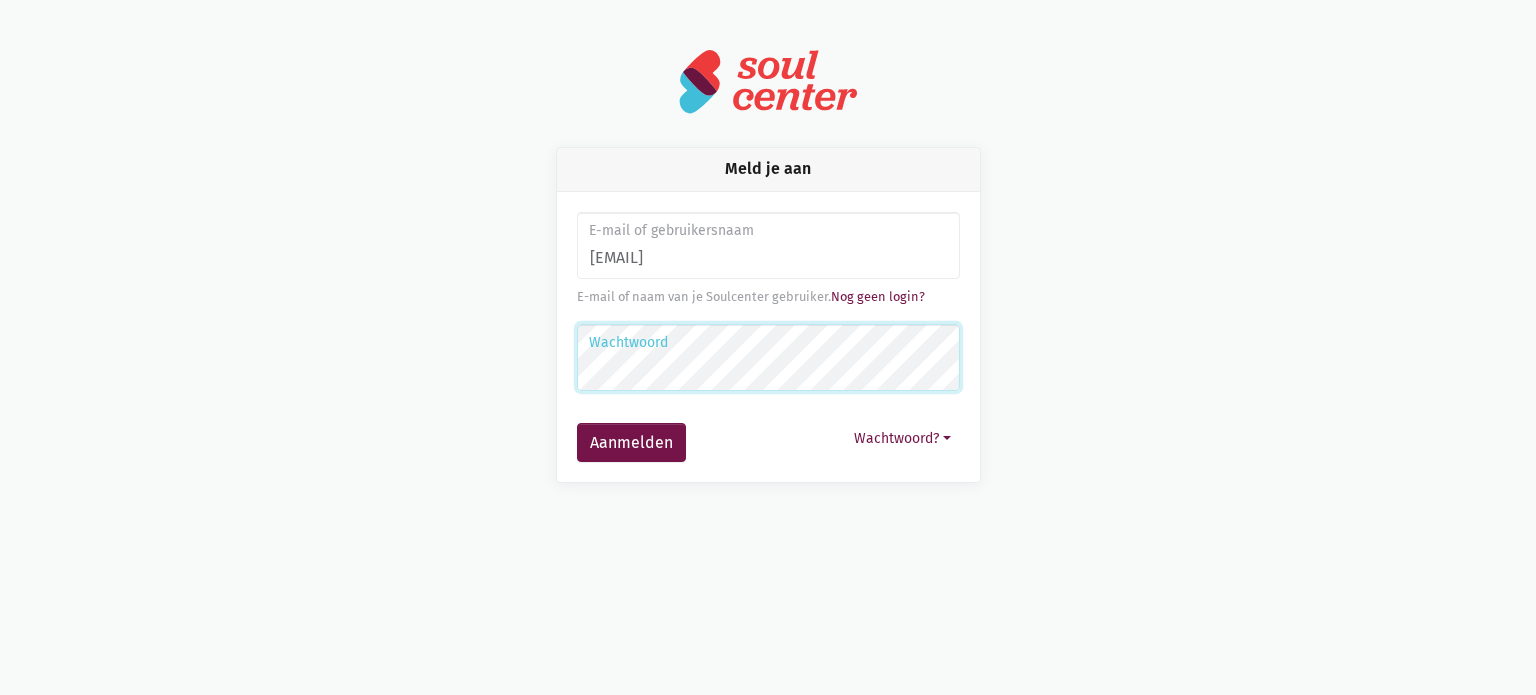 click on "Aanmelden" at bounding box center (631, 443) 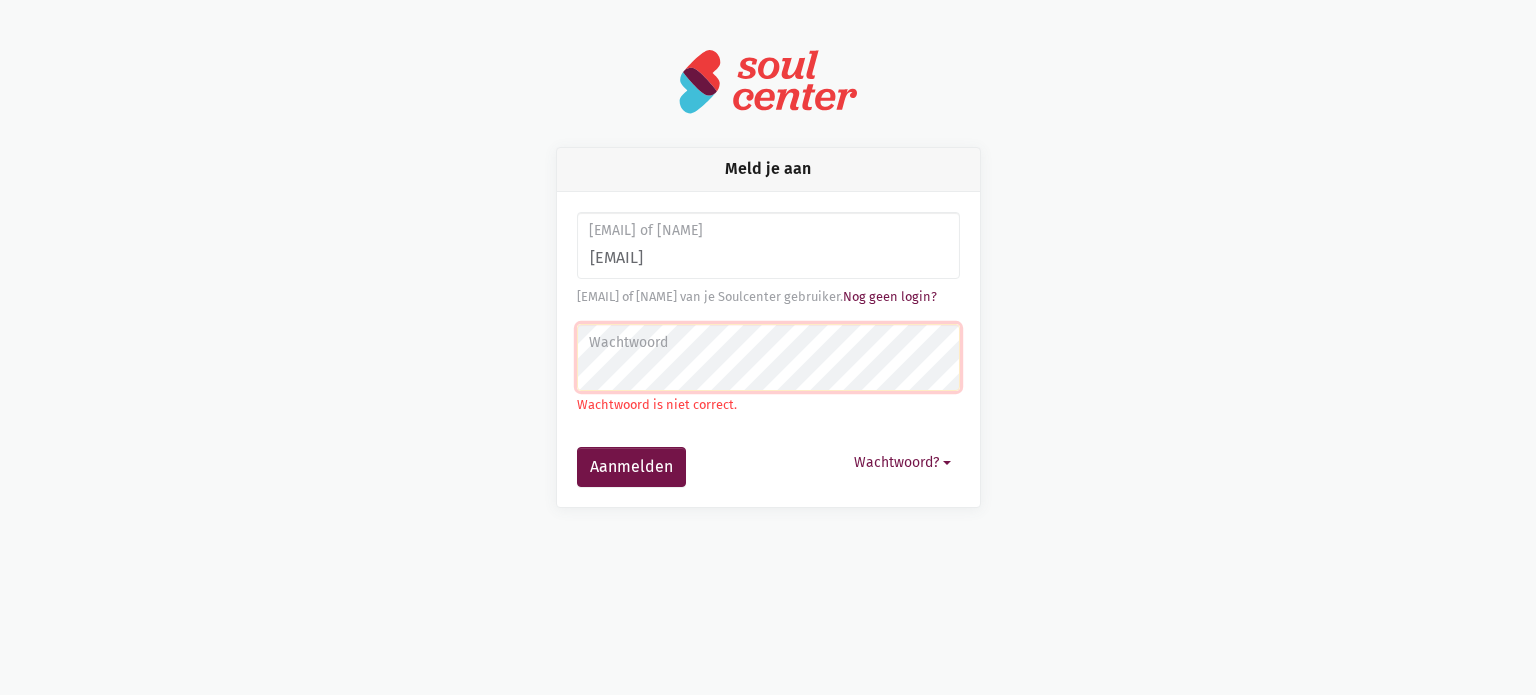 scroll, scrollTop: 0, scrollLeft: 0, axis: both 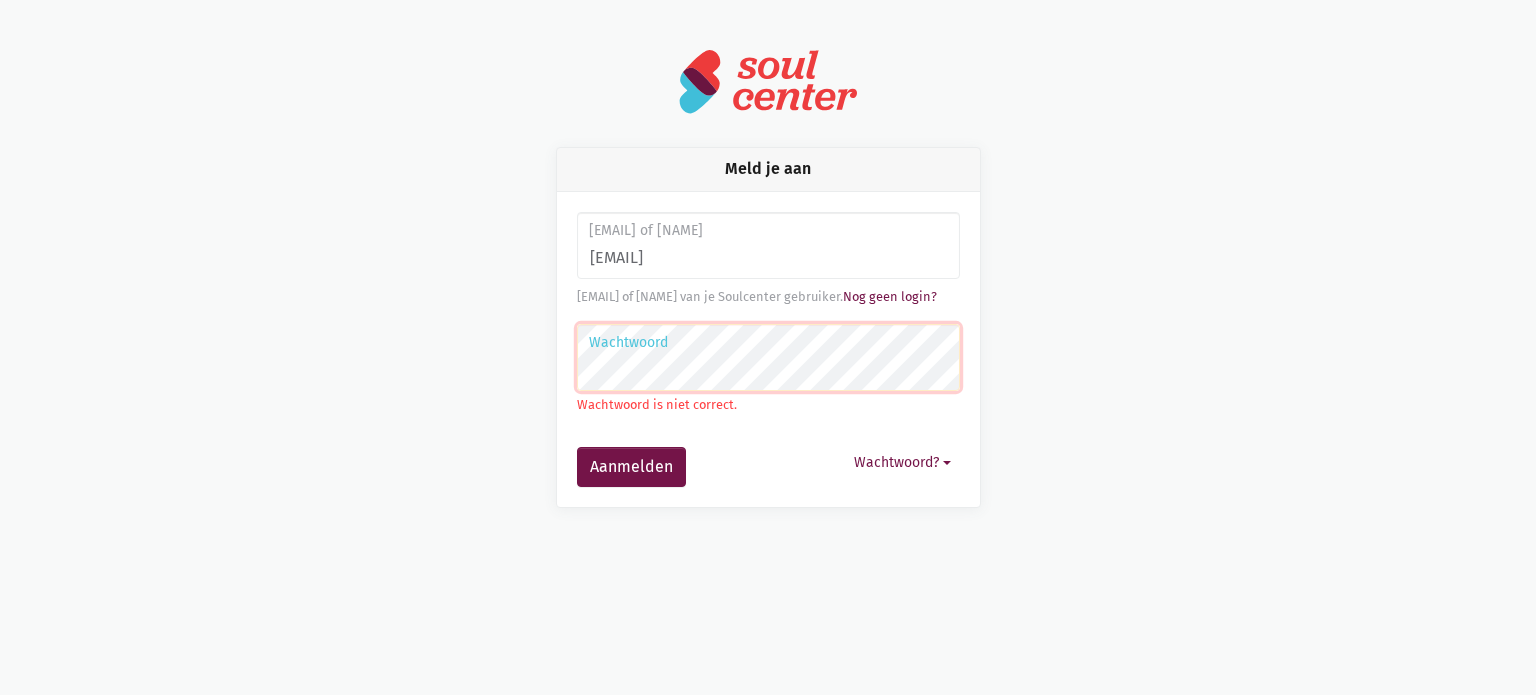 click on "Aanmelden" at bounding box center [631, 467] 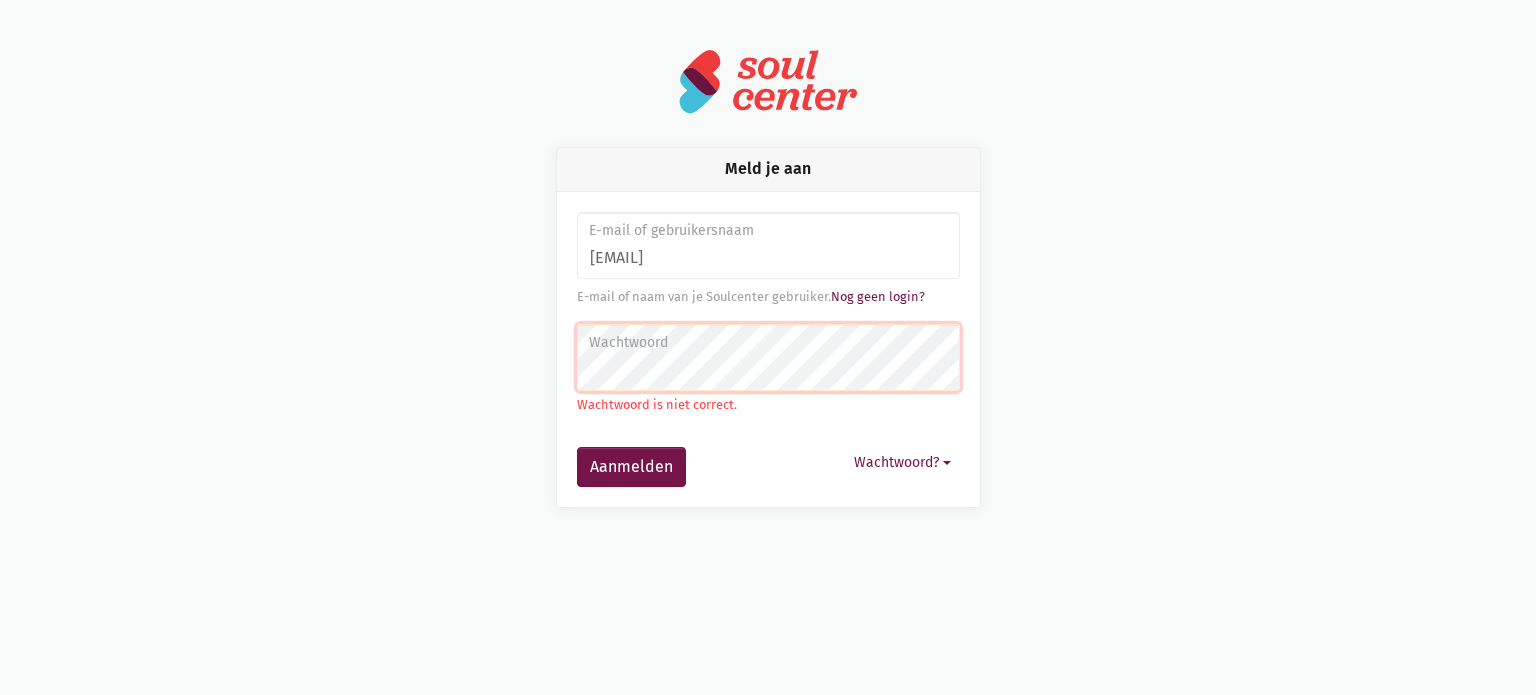 scroll, scrollTop: 0, scrollLeft: 0, axis: both 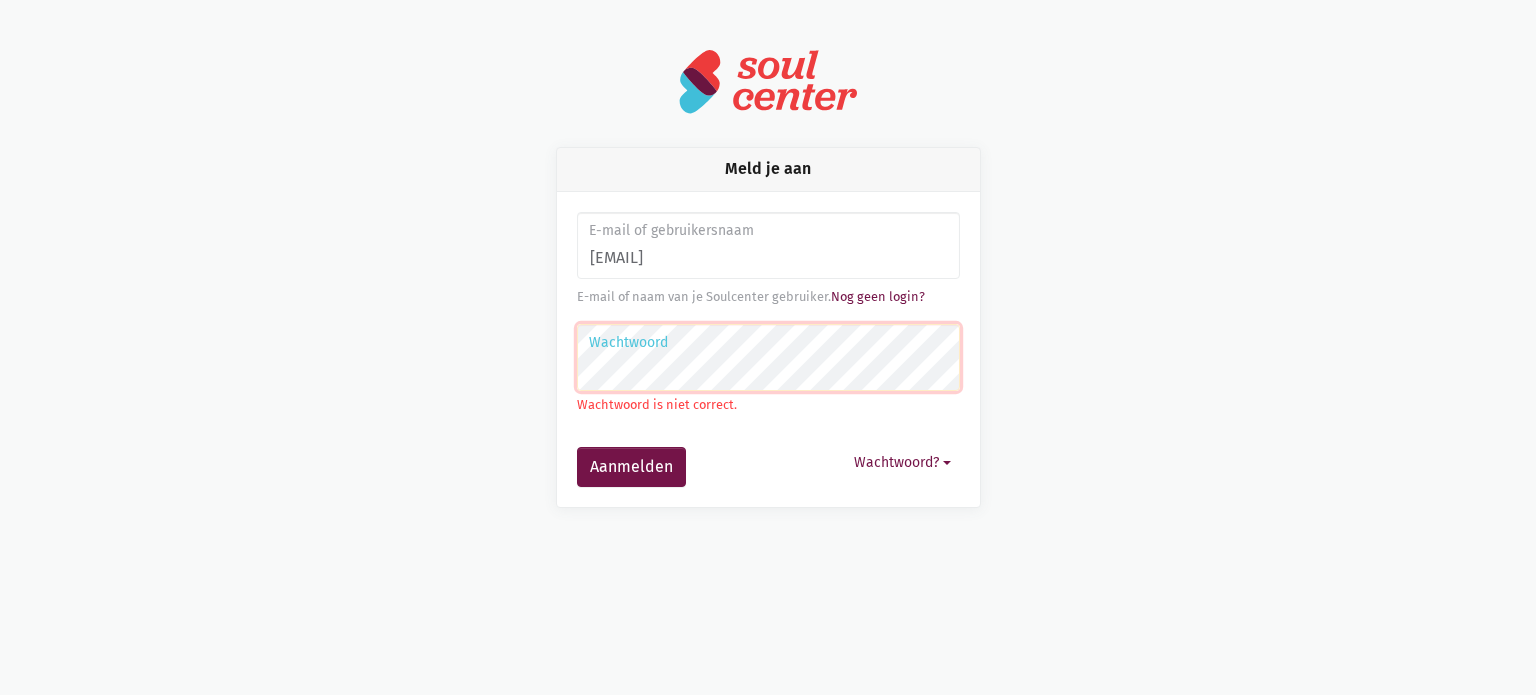 click on "Aanmelden" at bounding box center (631, 467) 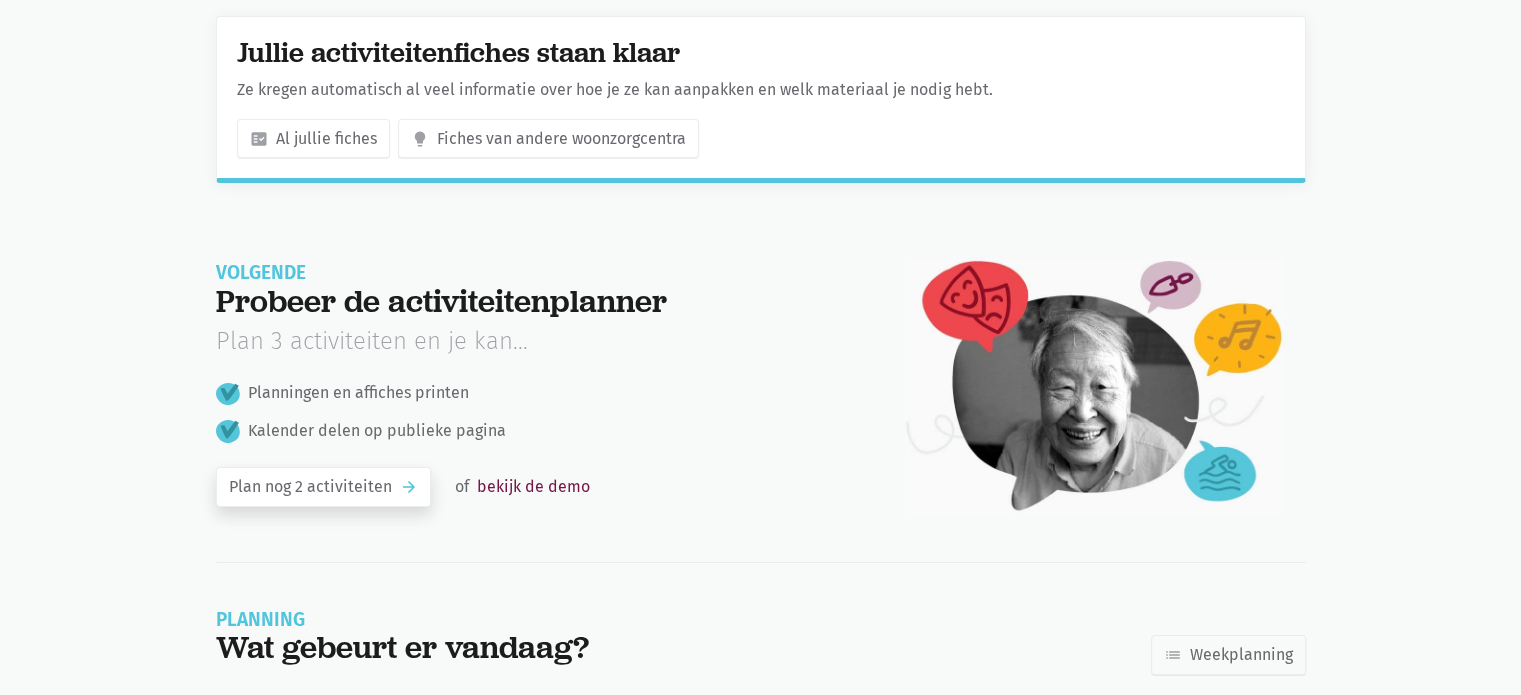 scroll, scrollTop: 0, scrollLeft: 0, axis: both 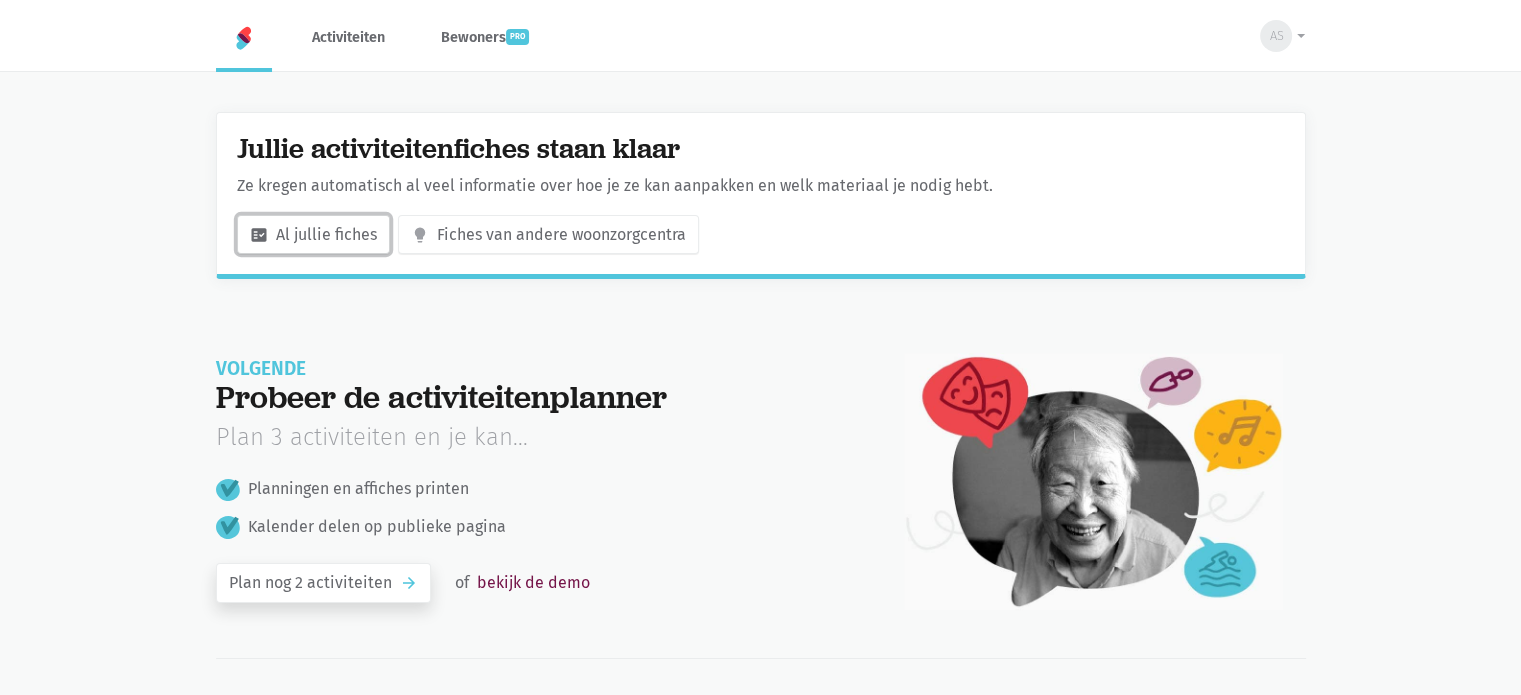 click on "fact_check
Al jullie fiches" at bounding box center (313, 235) 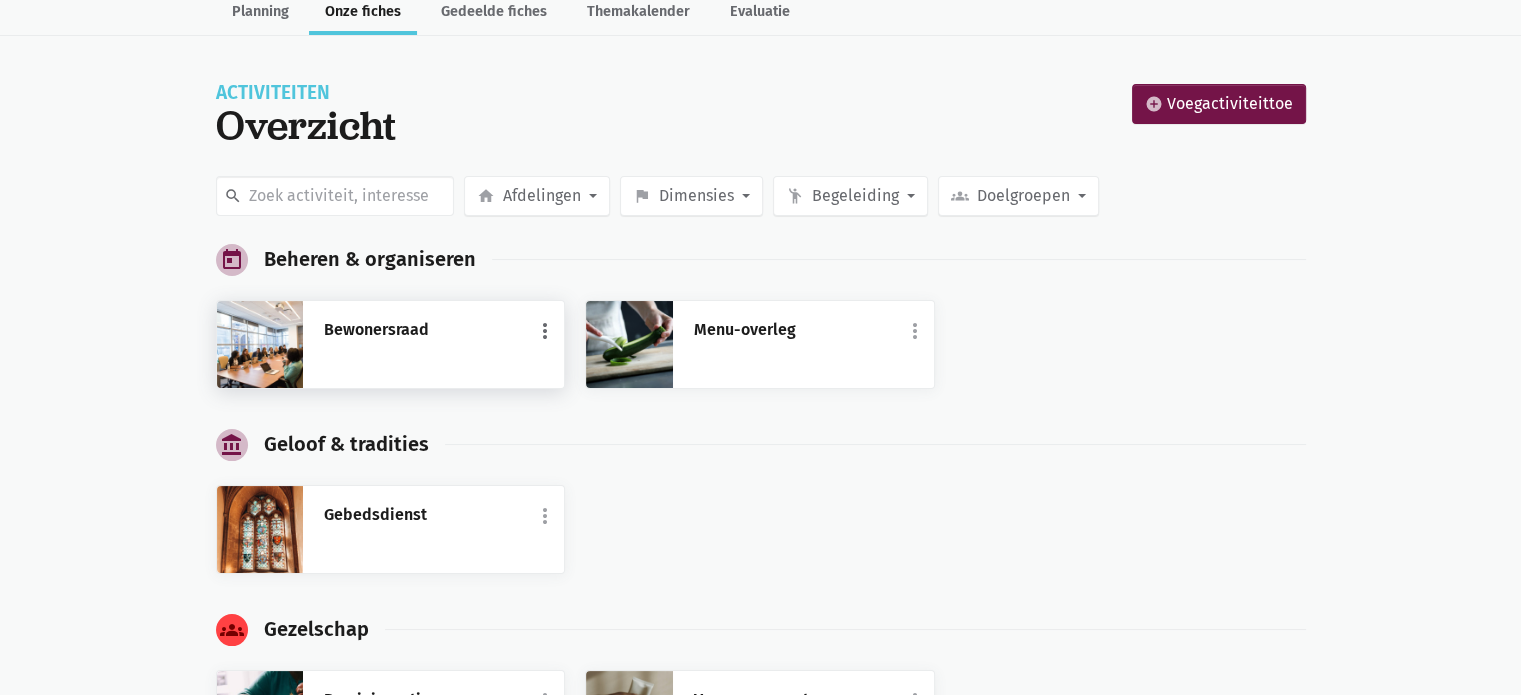scroll, scrollTop: 0, scrollLeft: 0, axis: both 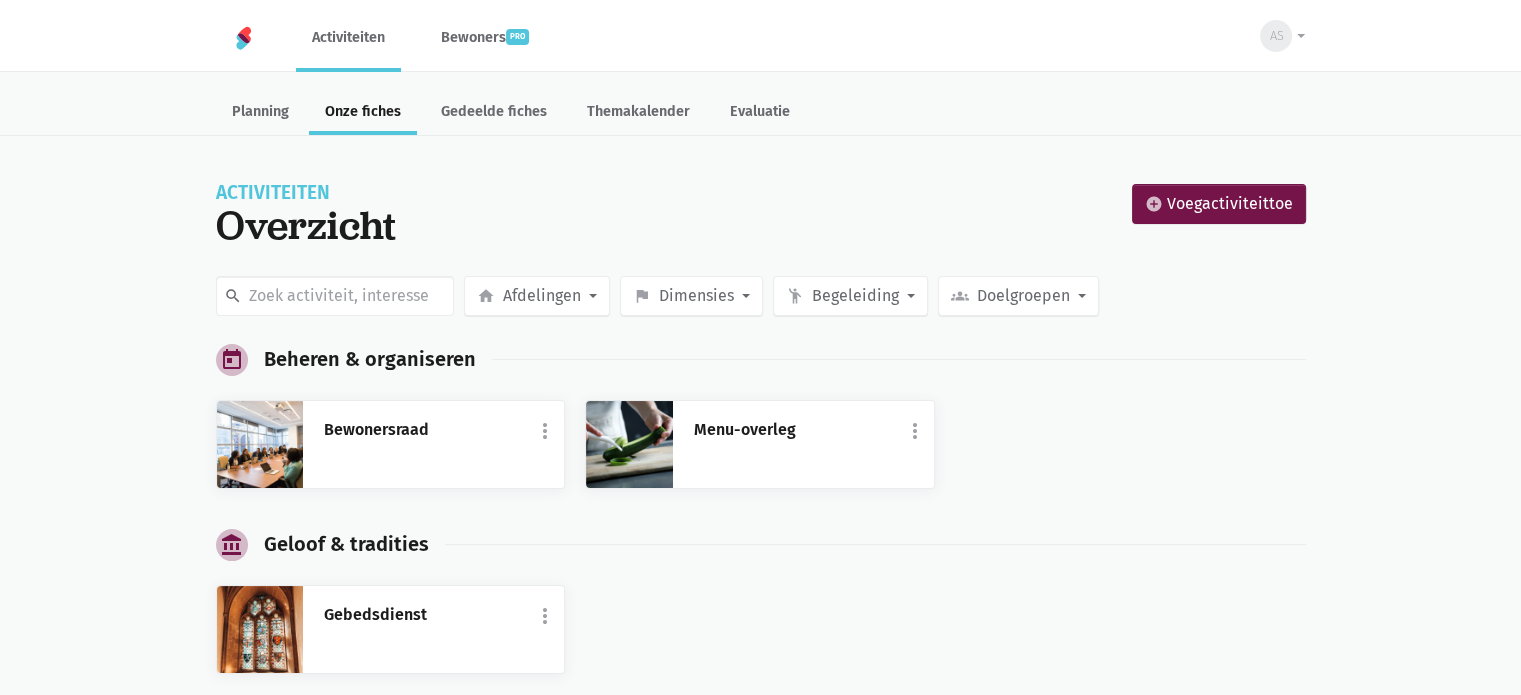 click on "Activiteiten" at bounding box center (348, 37) 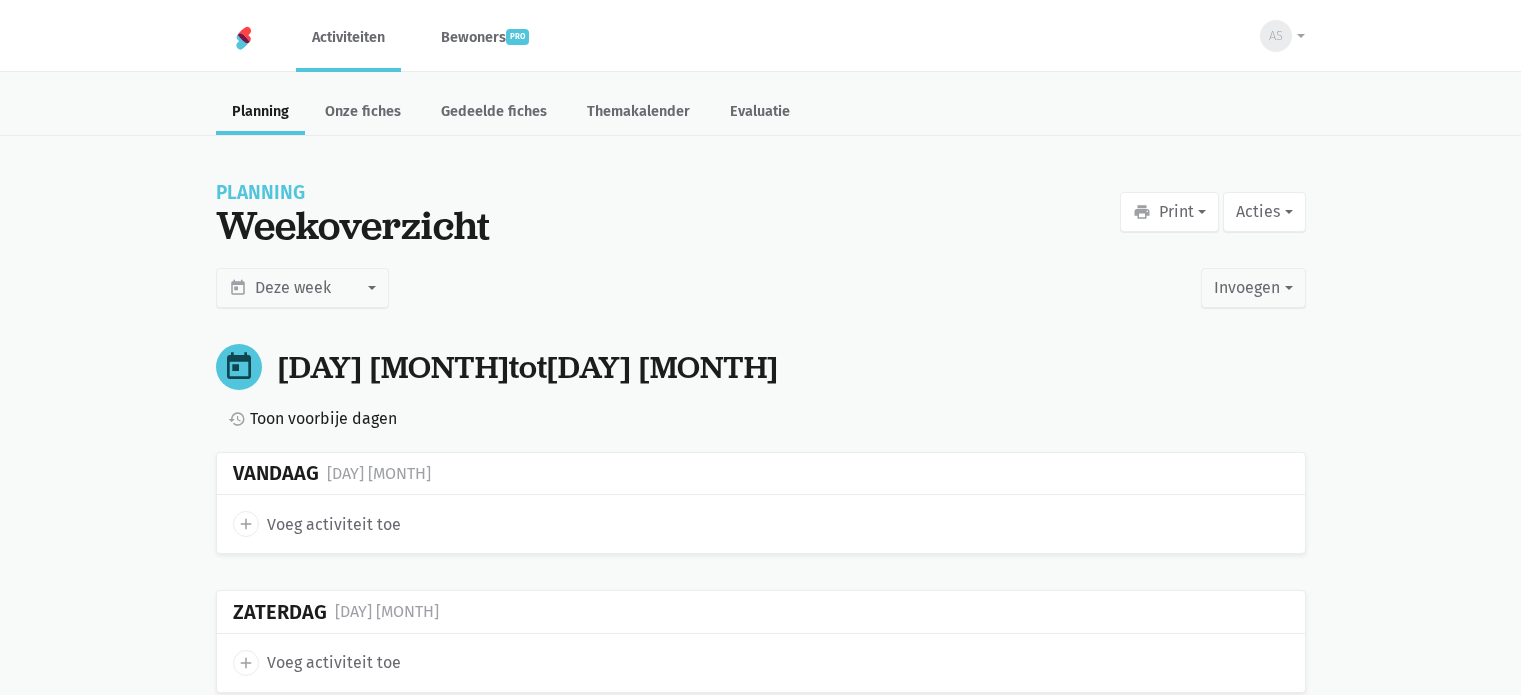 scroll, scrollTop: 0, scrollLeft: 0, axis: both 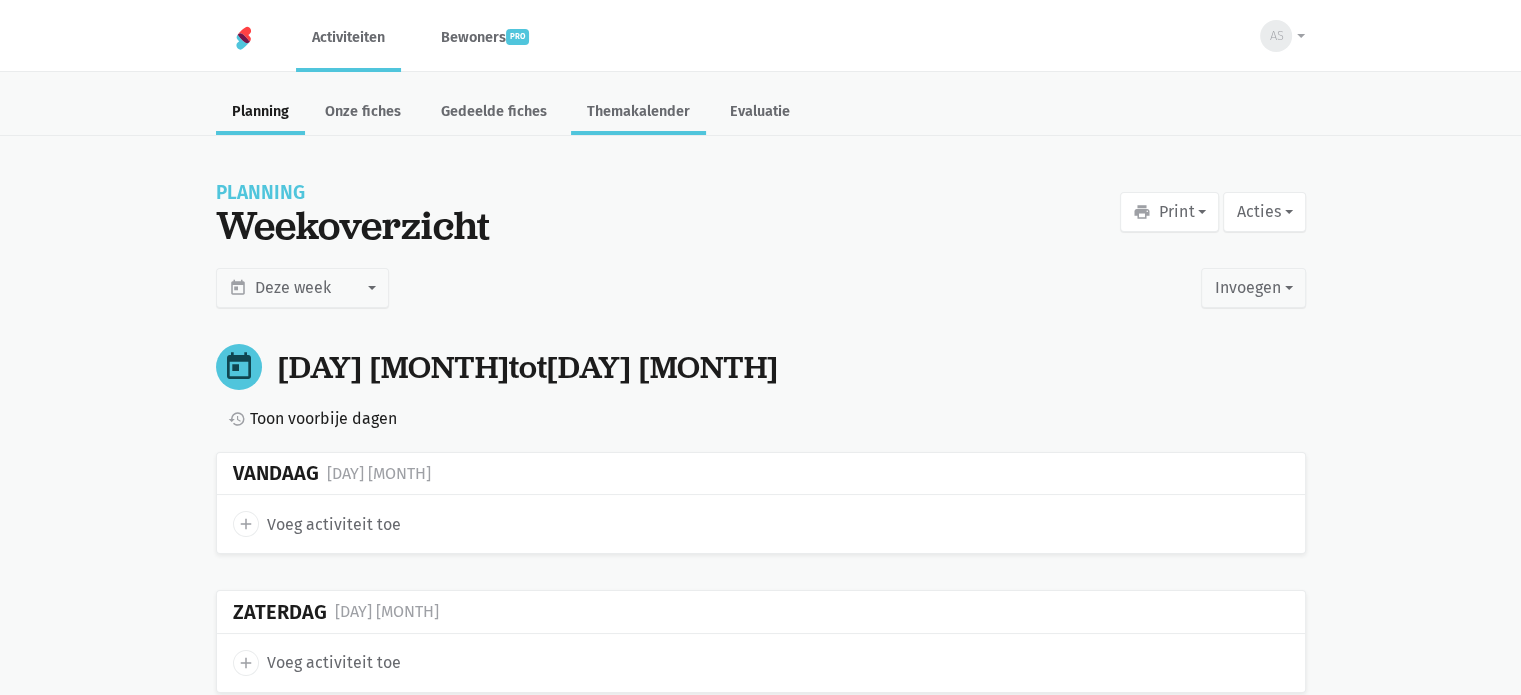 click on "Themakalender" at bounding box center [638, 113] 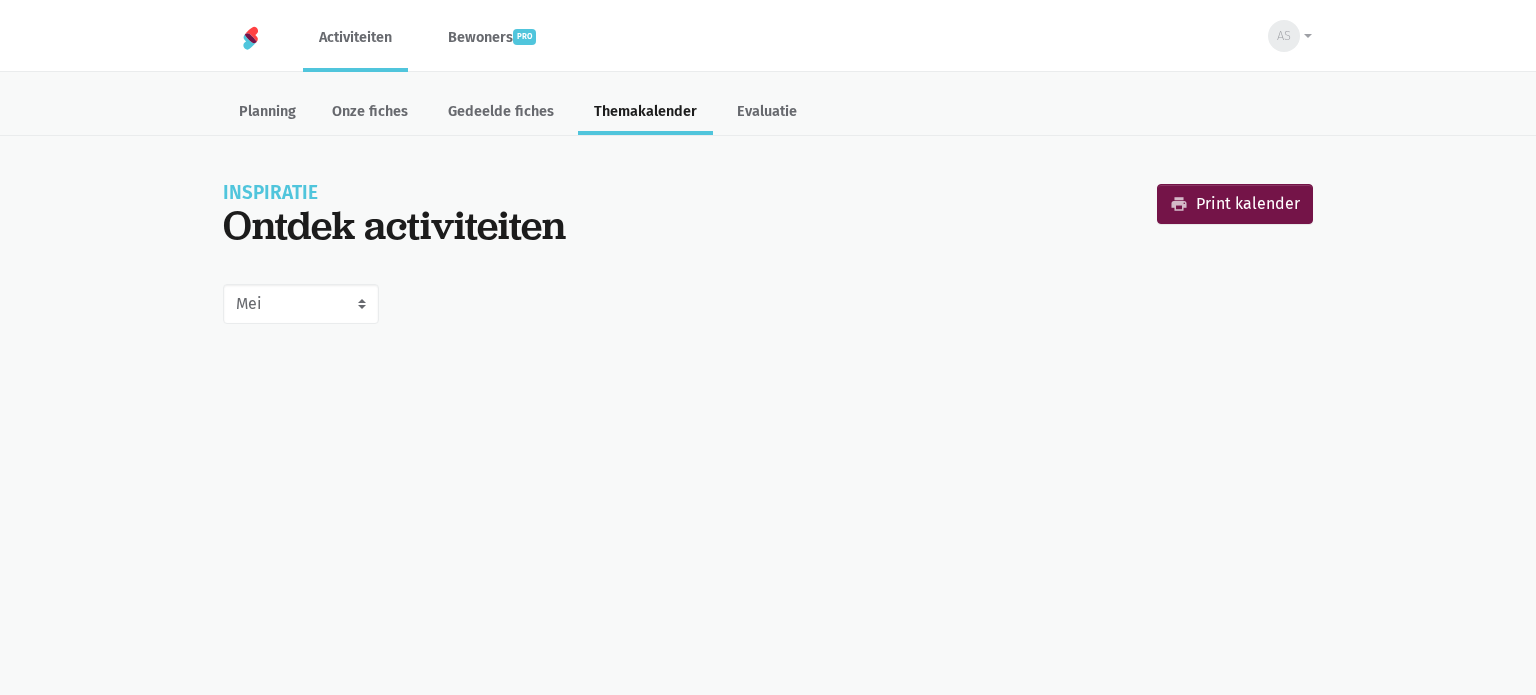 scroll, scrollTop: 0, scrollLeft: 0, axis: both 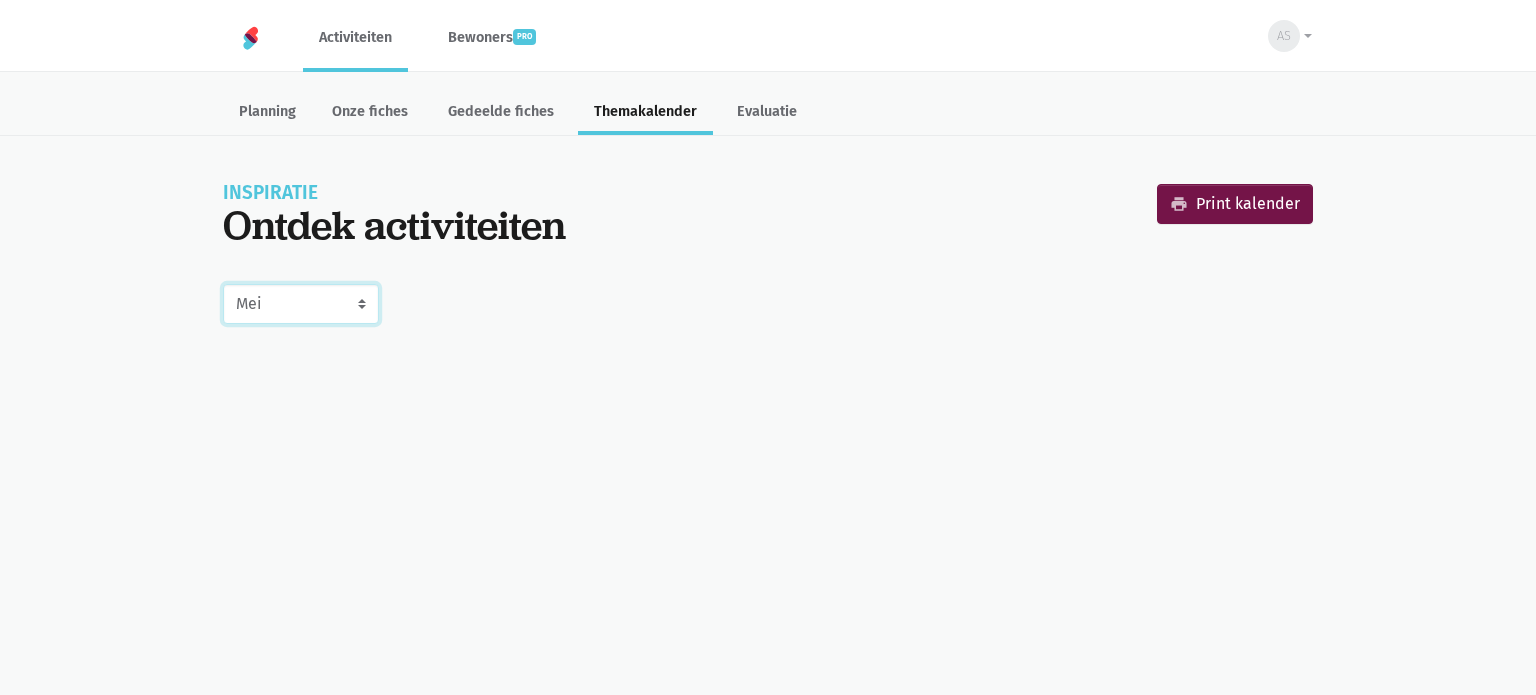 click on "[MONTH]
[MONTH]
[MONTH]
[MONTH]
[MONTH]
[MONTH]
[MONTH]
[MONTH]
[MONTH] [YEAR]
[MONTH] [YEAR]
[MONTH] [YEAR]
[MONTH] [YEAR]" at bounding box center (301, 304) 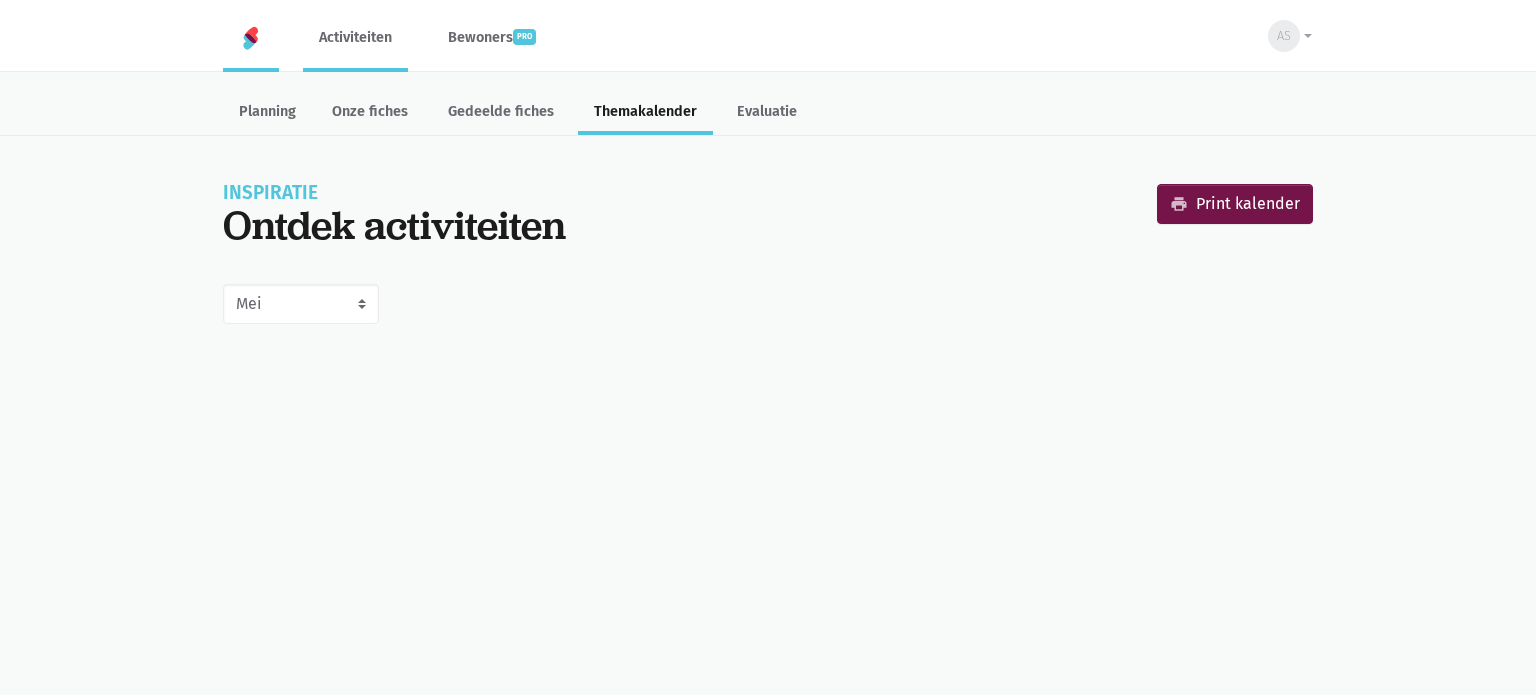 click at bounding box center [251, 38] 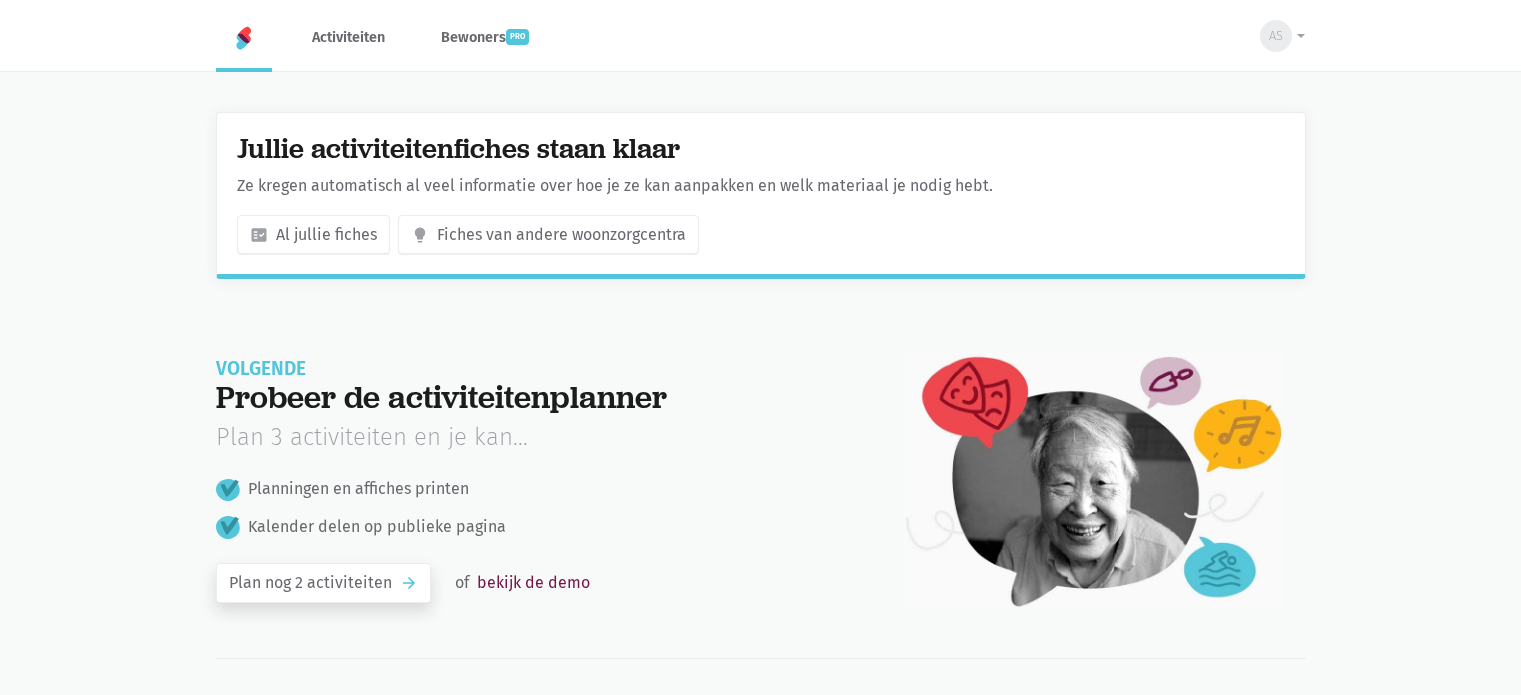 scroll, scrollTop: 0, scrollLeft: 0, axis: both 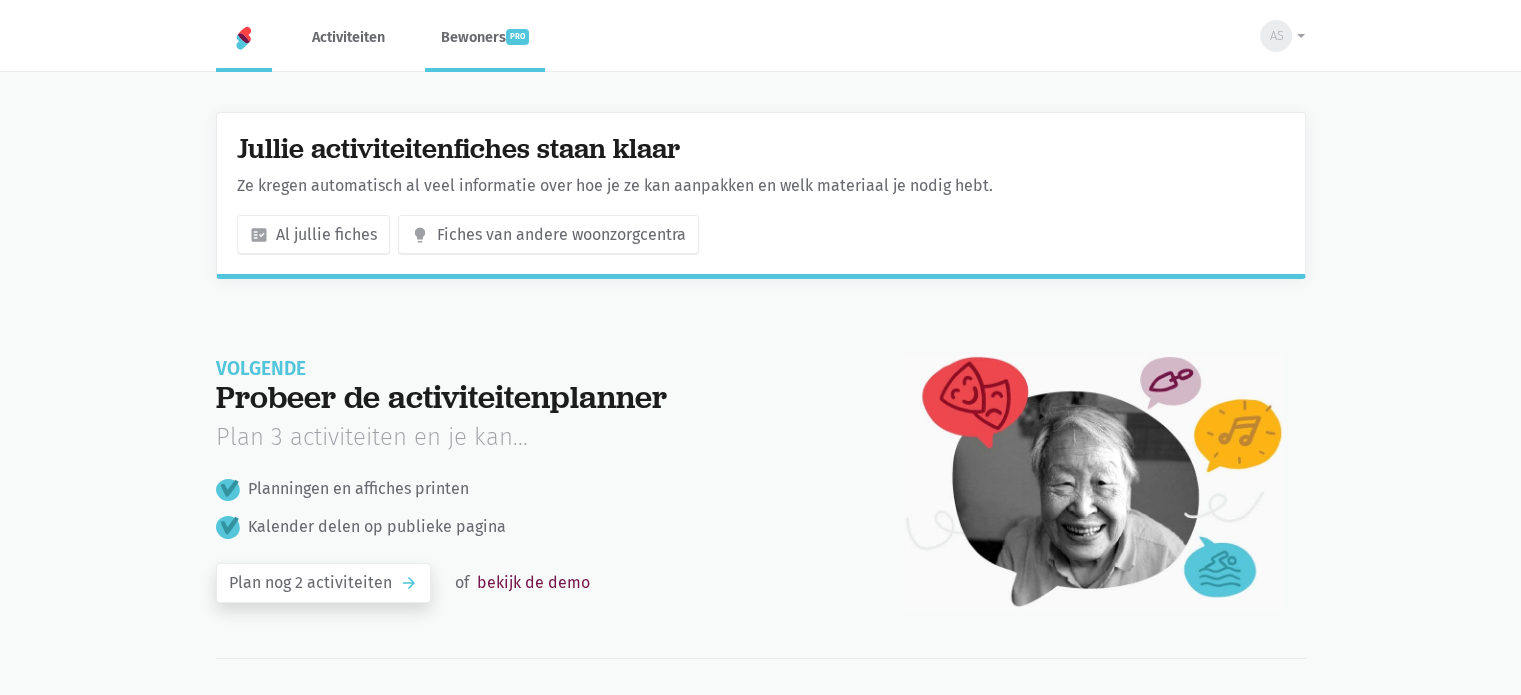 click on "Bewoners  pro" at bounding box center [485, 37] 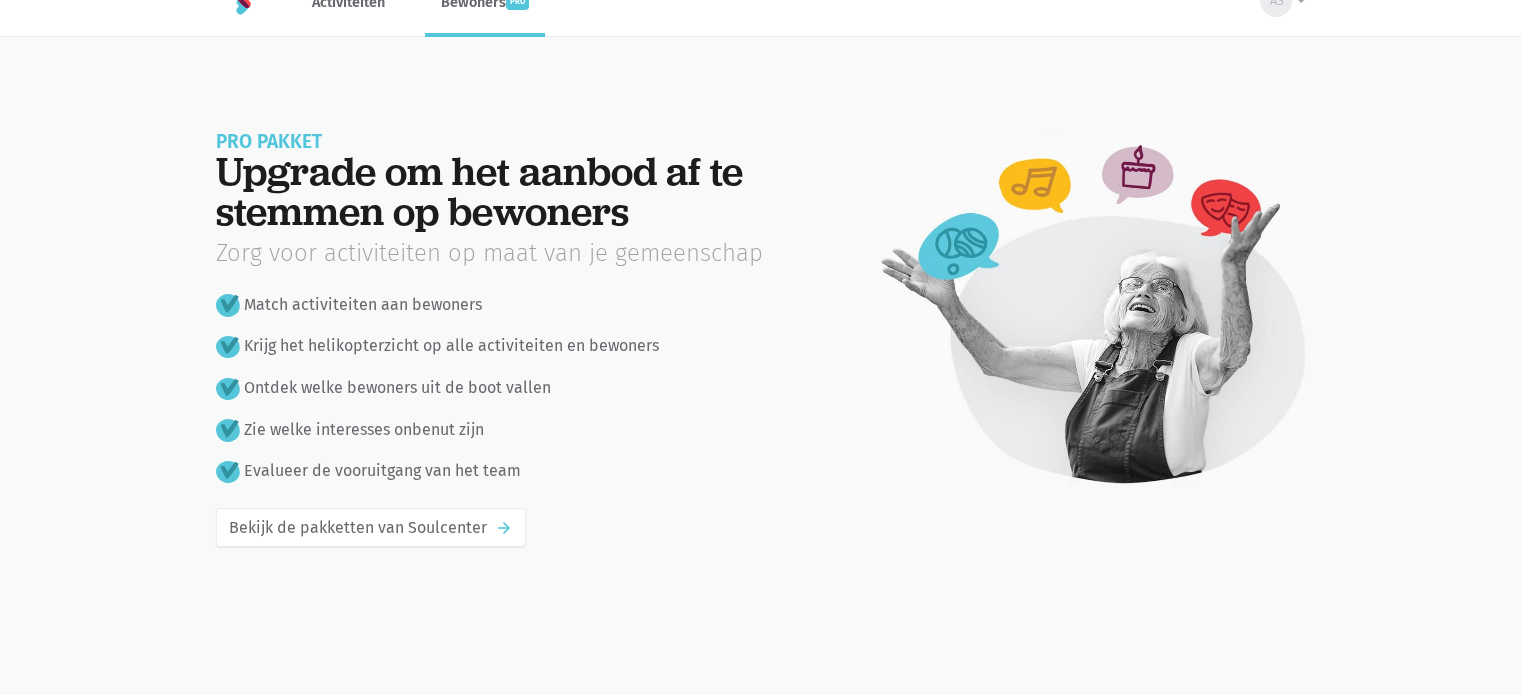 scroll, scrollTop: 0, scrollLeft: 0, axis: both 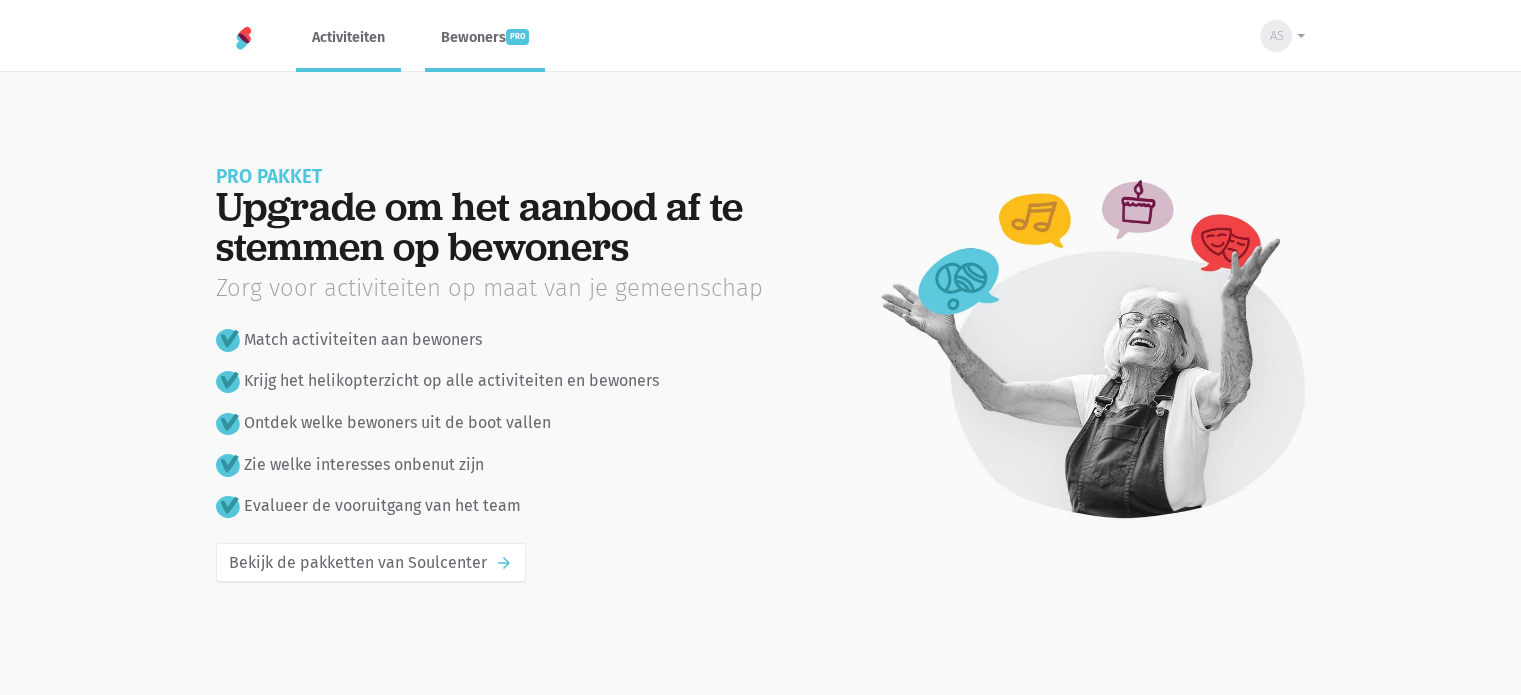 click on "Activiteiten" at bounding box center [348, 37] 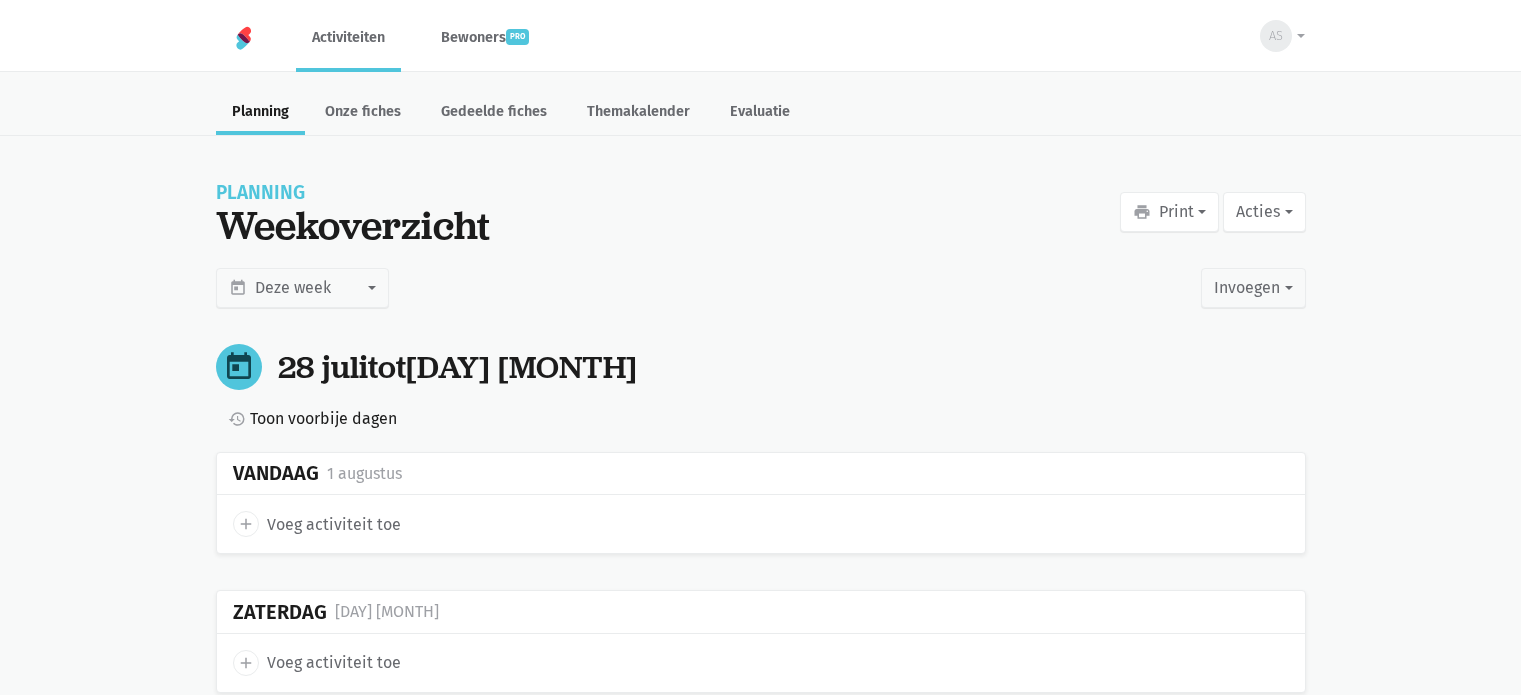 scroll, scrollTop: 0, scrollLeft: 0, axis: both 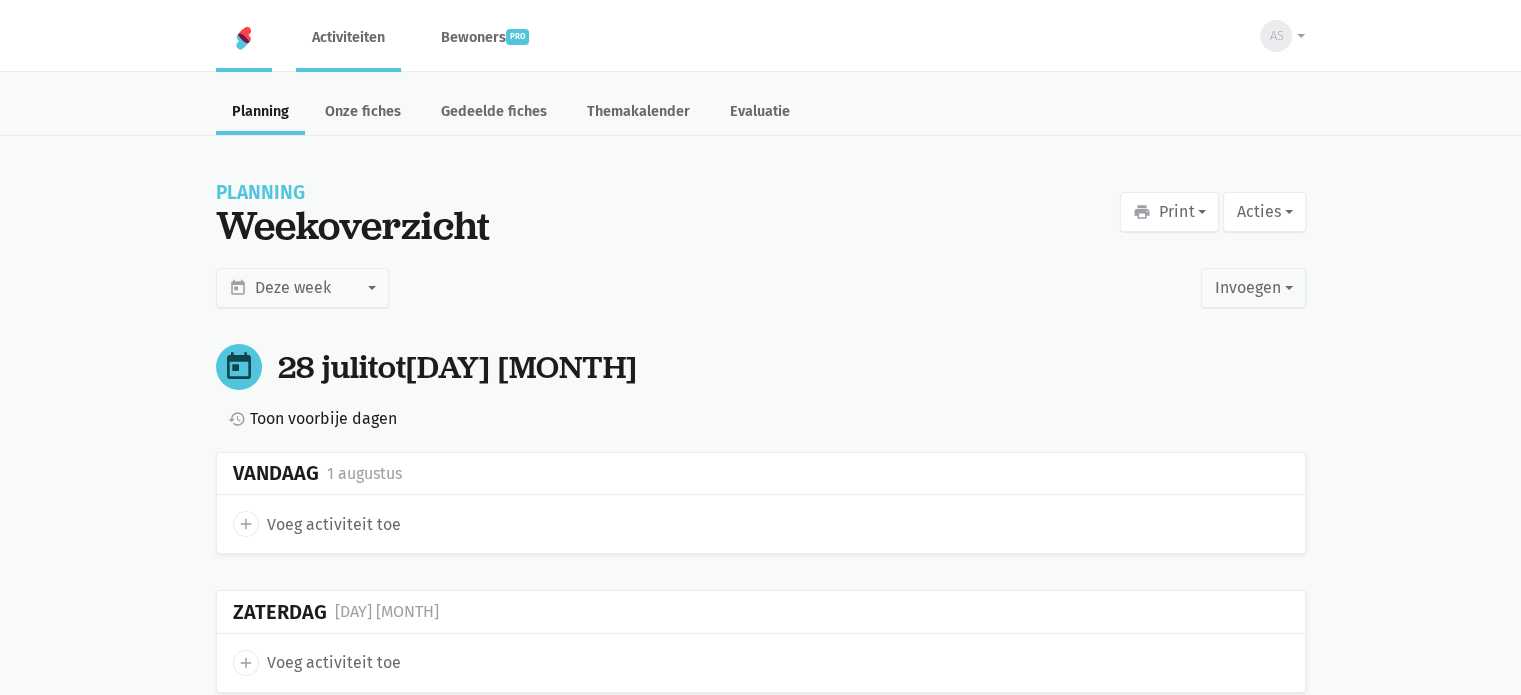 click at bounding box center [244, 38] 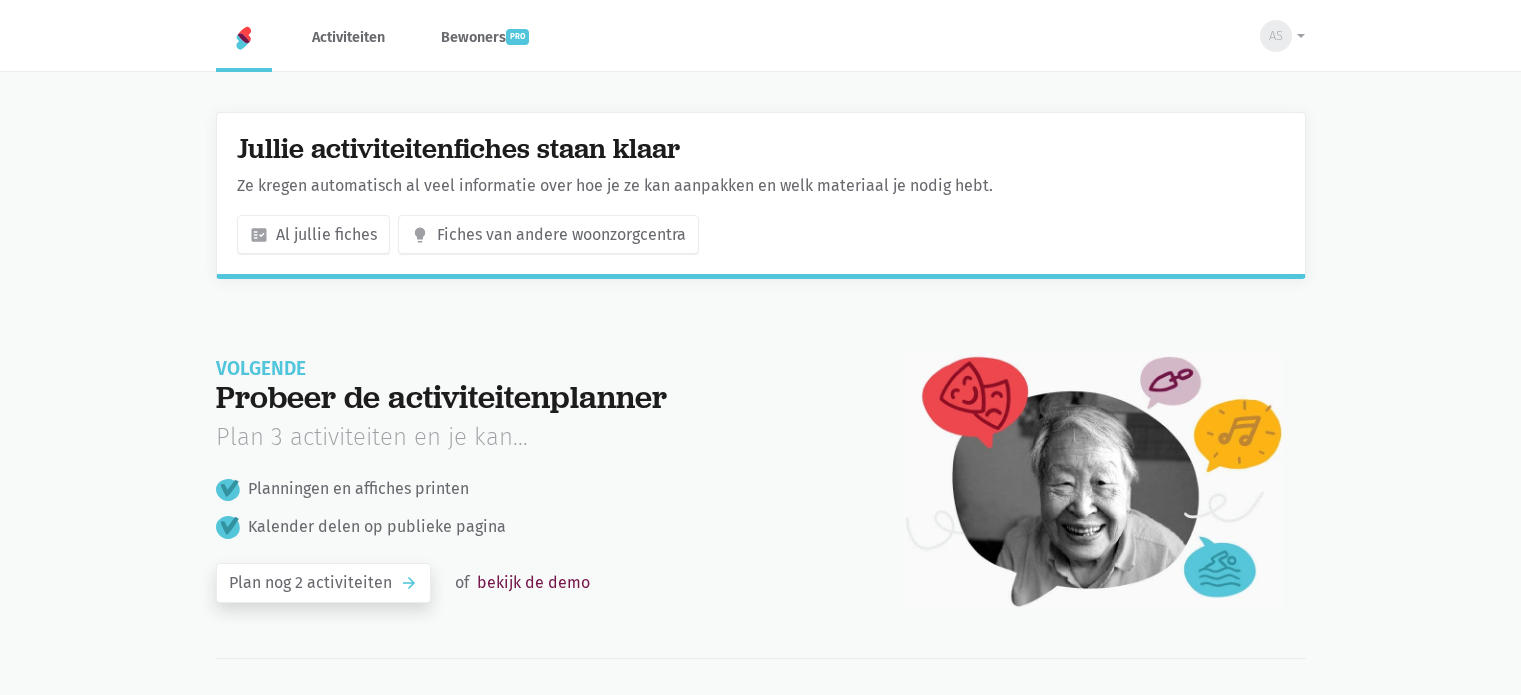 scroll, scrollTop: 0, scrollLeft: 0, axis: both 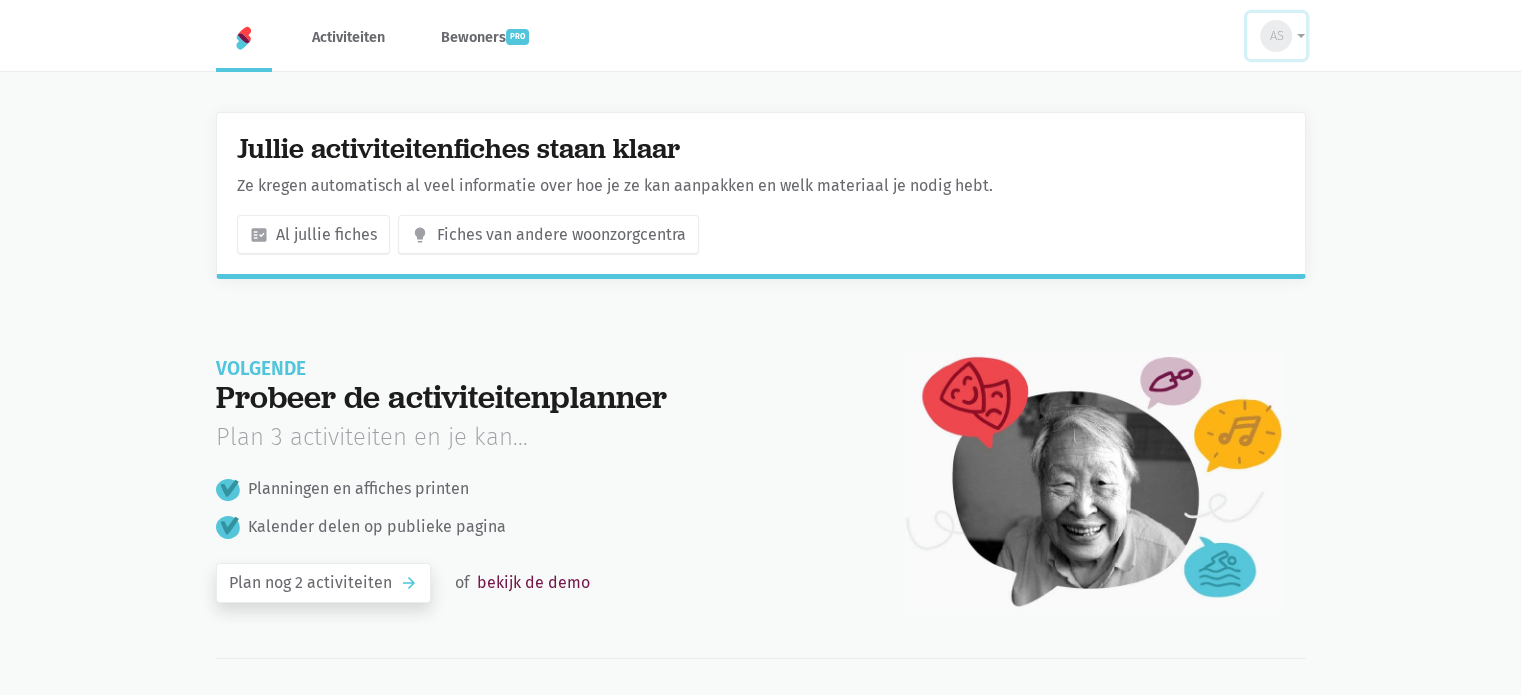click on "AS" at bounding box center (1276, 36) 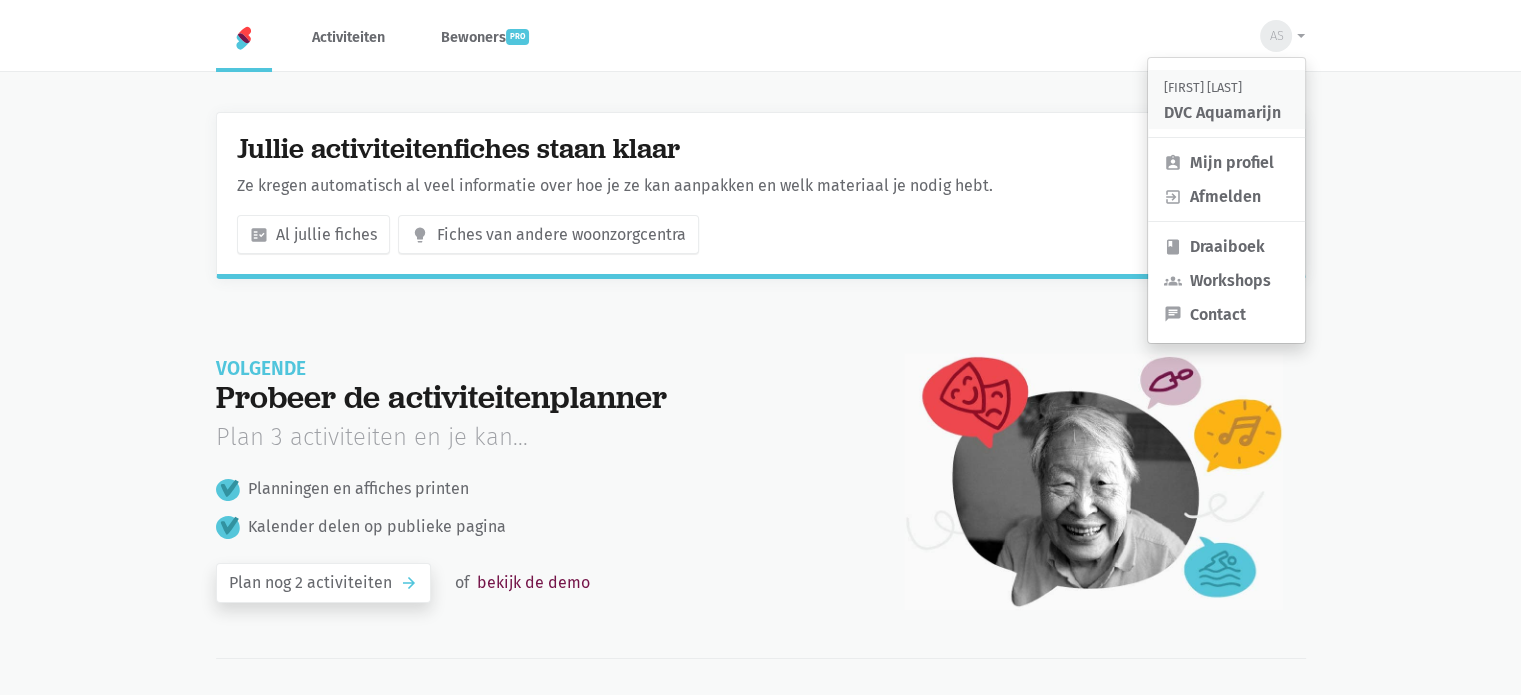 click on "DVC Aquamarijn" at bounding box center [1222, 113] 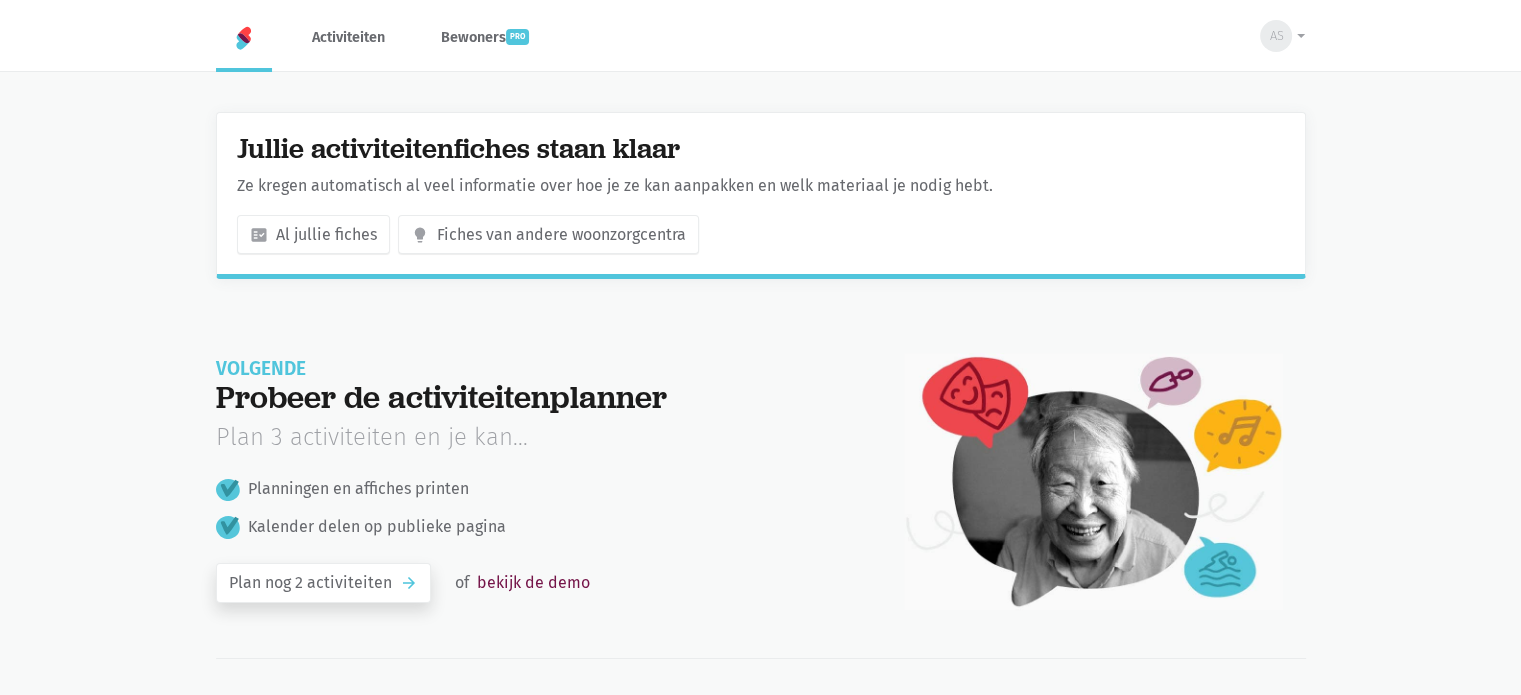 click on "Jullie activiteitenfiches staan klaar
Ze kregen automatisch al veel informatie over hoe je ze kan aanpakken en welk materiaal je nodig hebt.
fact_check
Al jullie fiches   lightbulb
Fiches van andere woonzorgcentra" at bounding box center [761, 193] 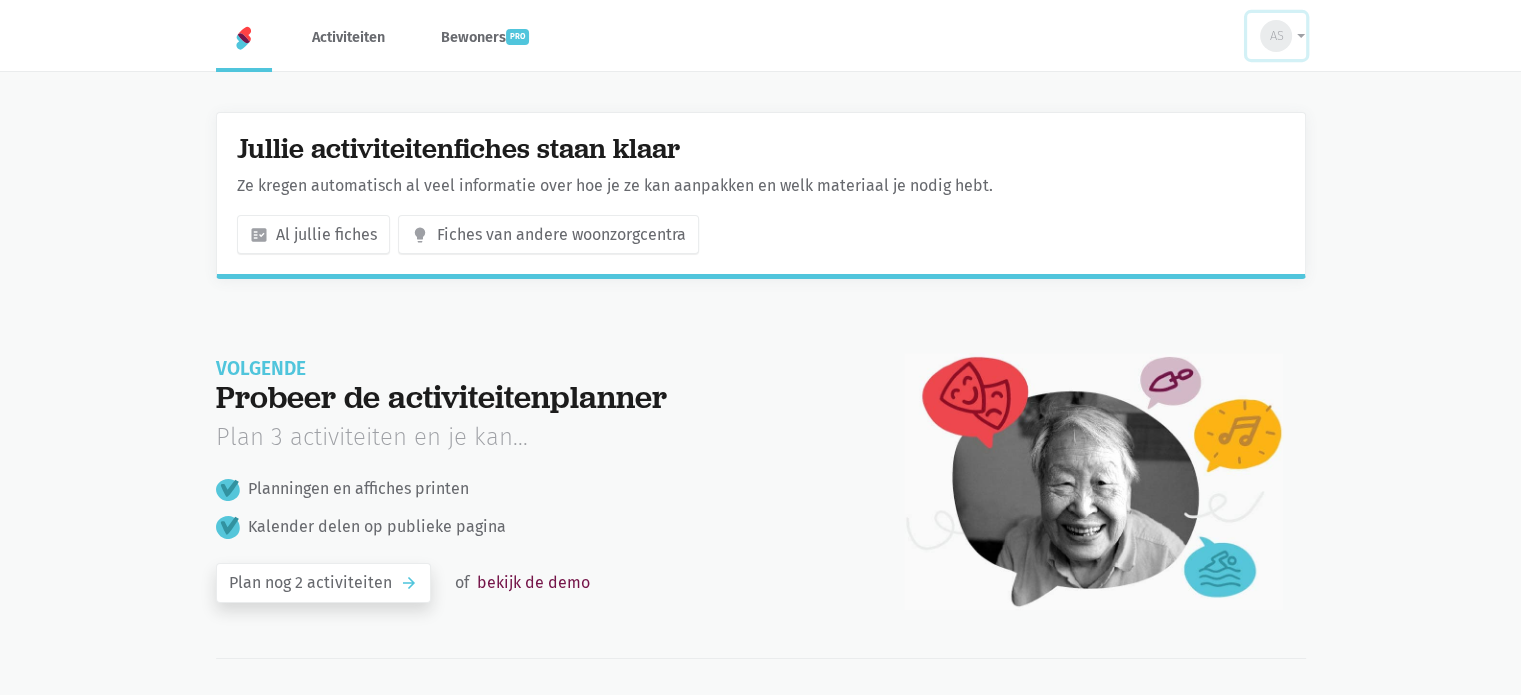 click on "AS" at bounding box center [1276, 36] 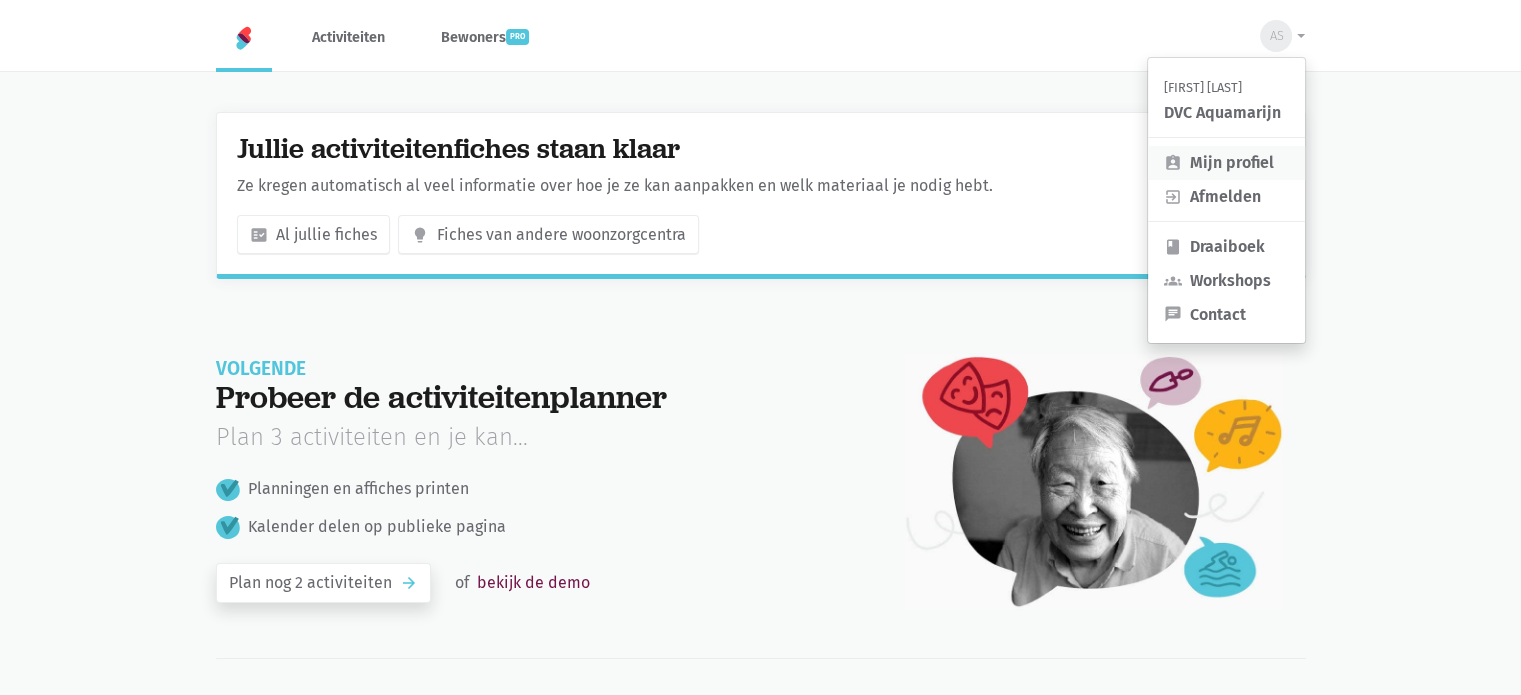click on "assignment_ind
Mijn profiel" at bounding box center [1226, 163] 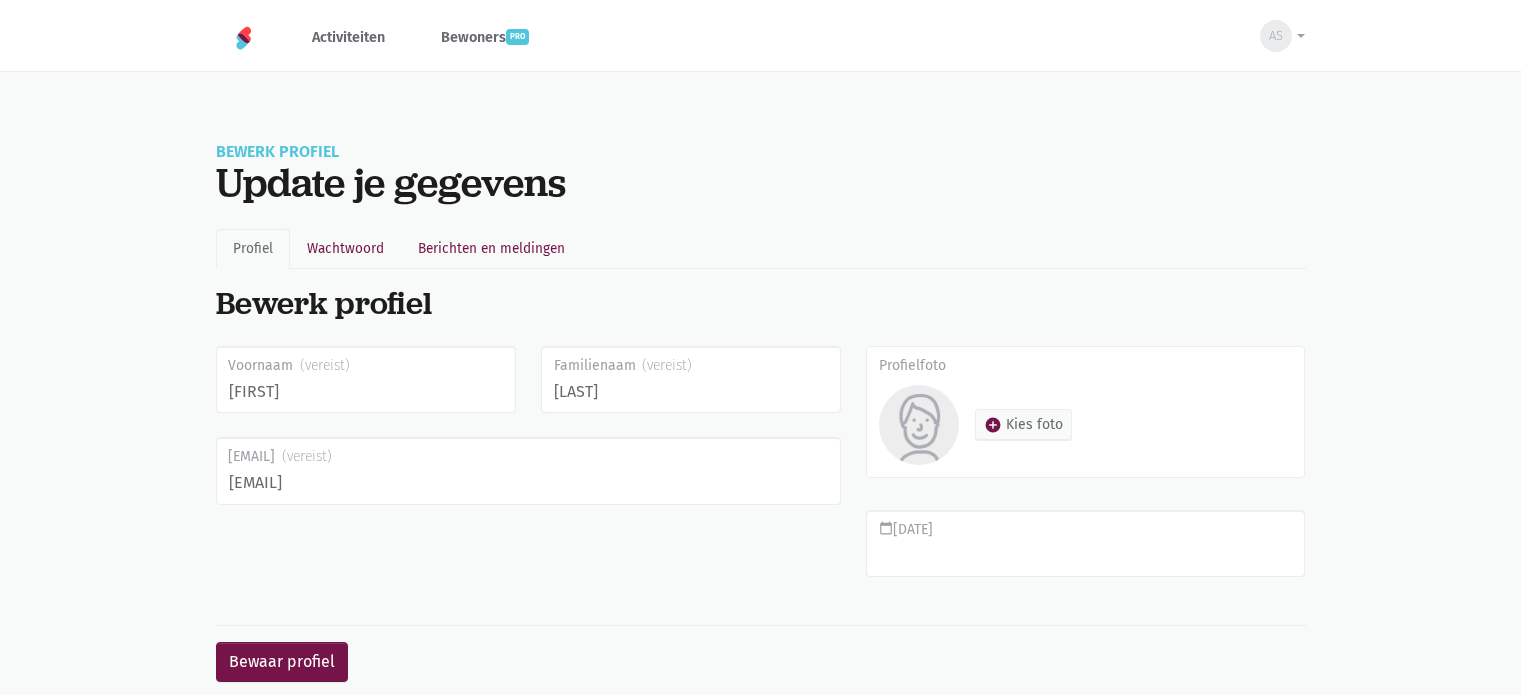 scroll, scrollTop: 0, scrollLeft: 0, axis: both 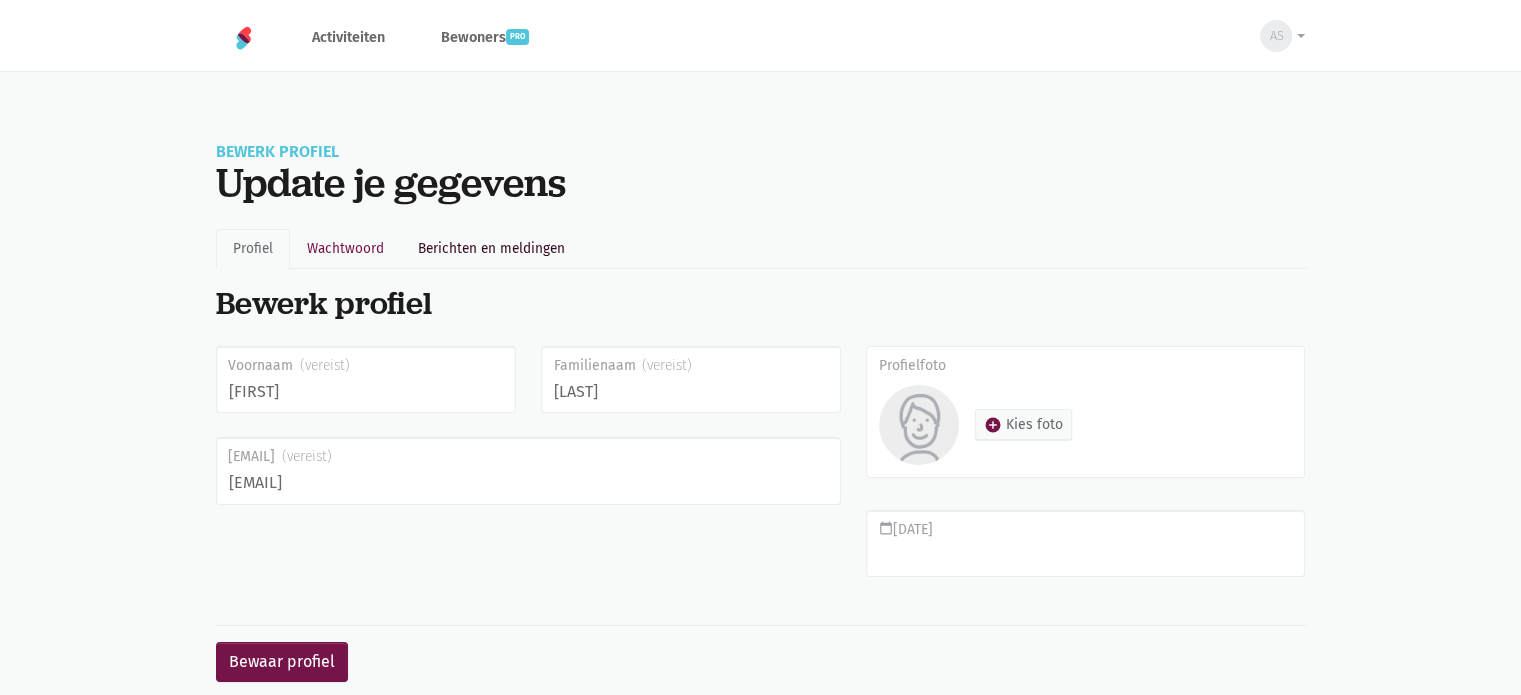click on "Berichten en meldingen" at bounding box center [491, 249] 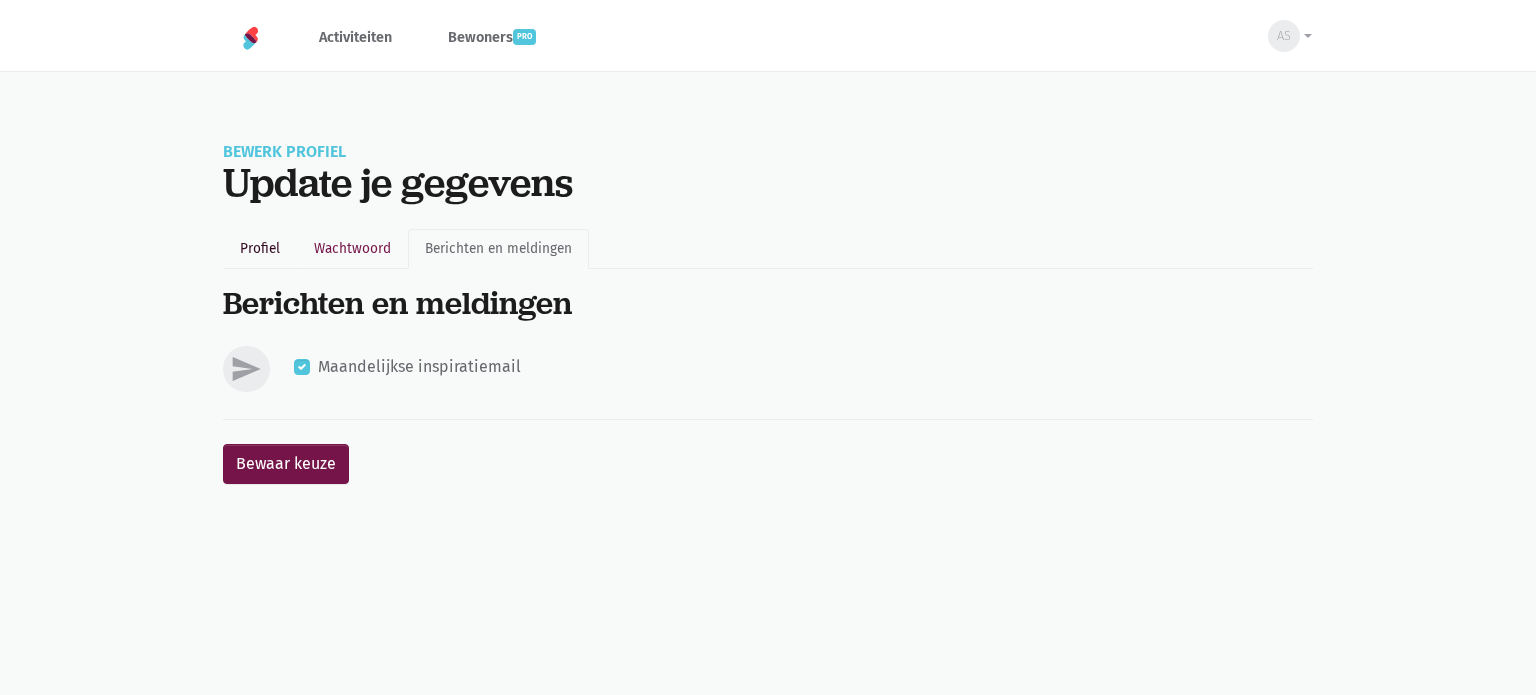 click on "Profiel" at bounding box center (260, 249) 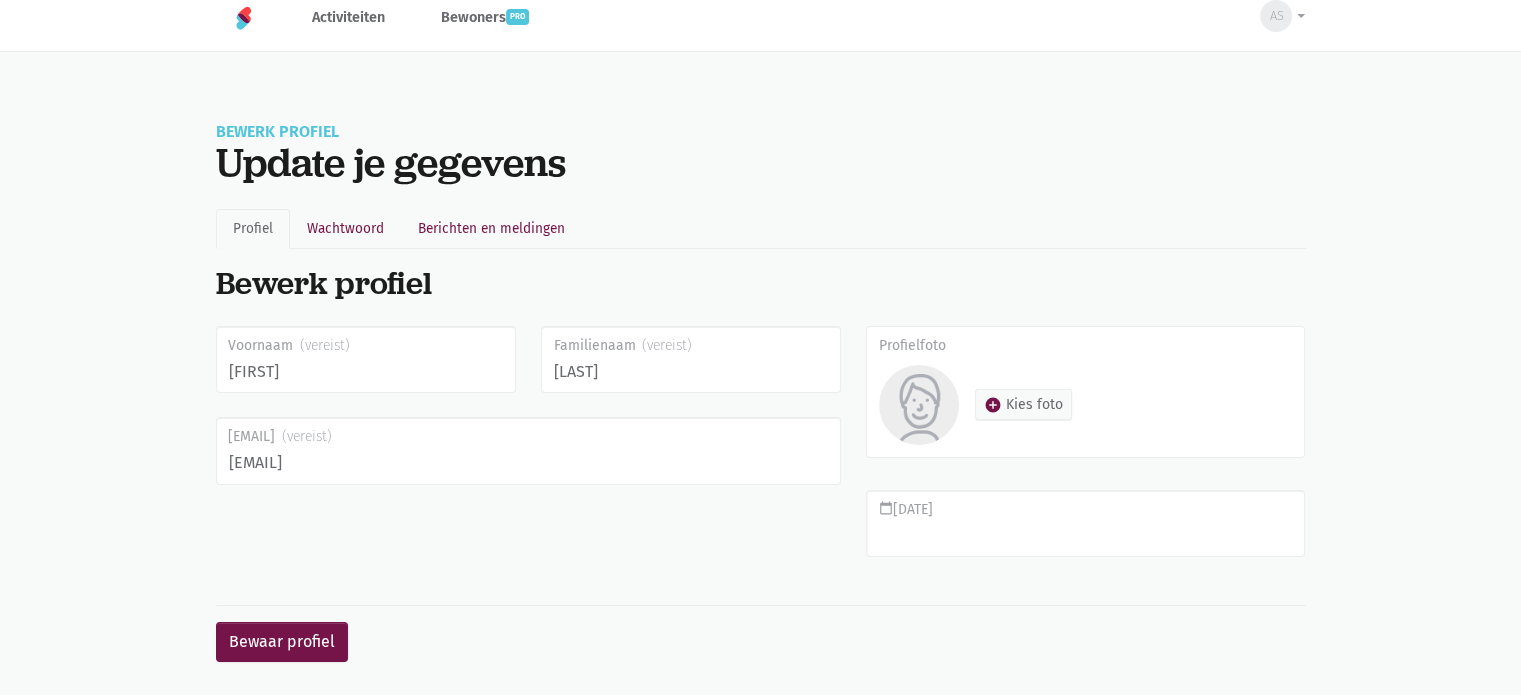 scroll, scrollTop: 32, scrollLeft: 0, axis: vertical 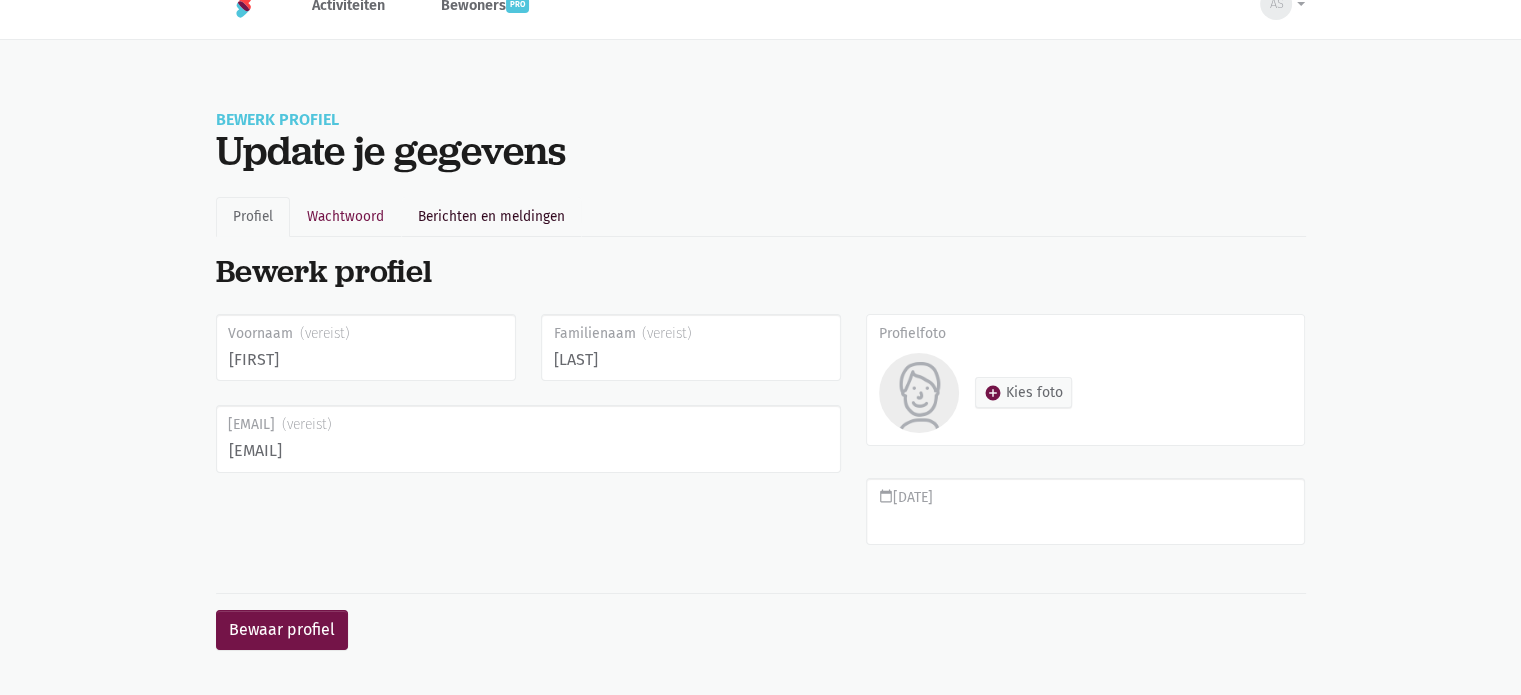 click on "Berichten en meldingen" at bounding box center [491, 217] 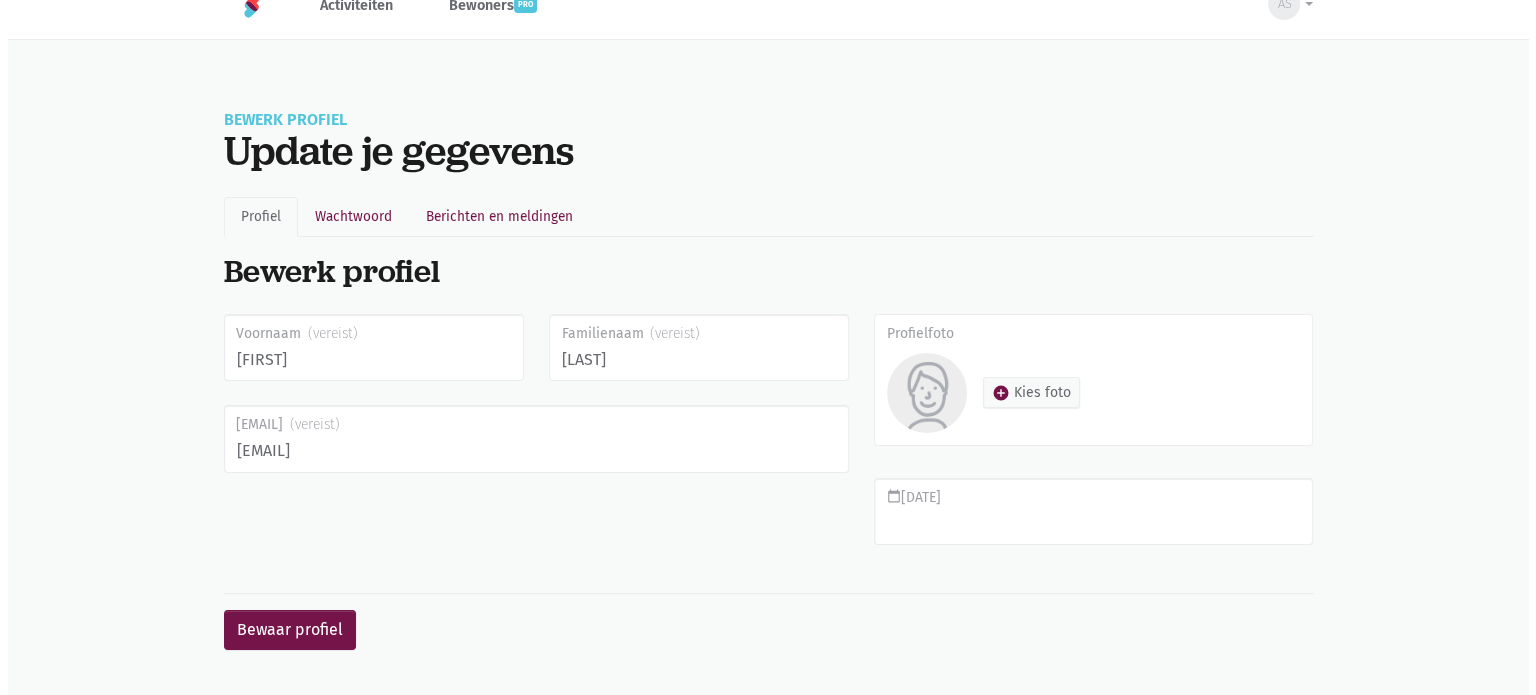 scroll, scrollTop: 0, scrollLeft: 0, axis: both 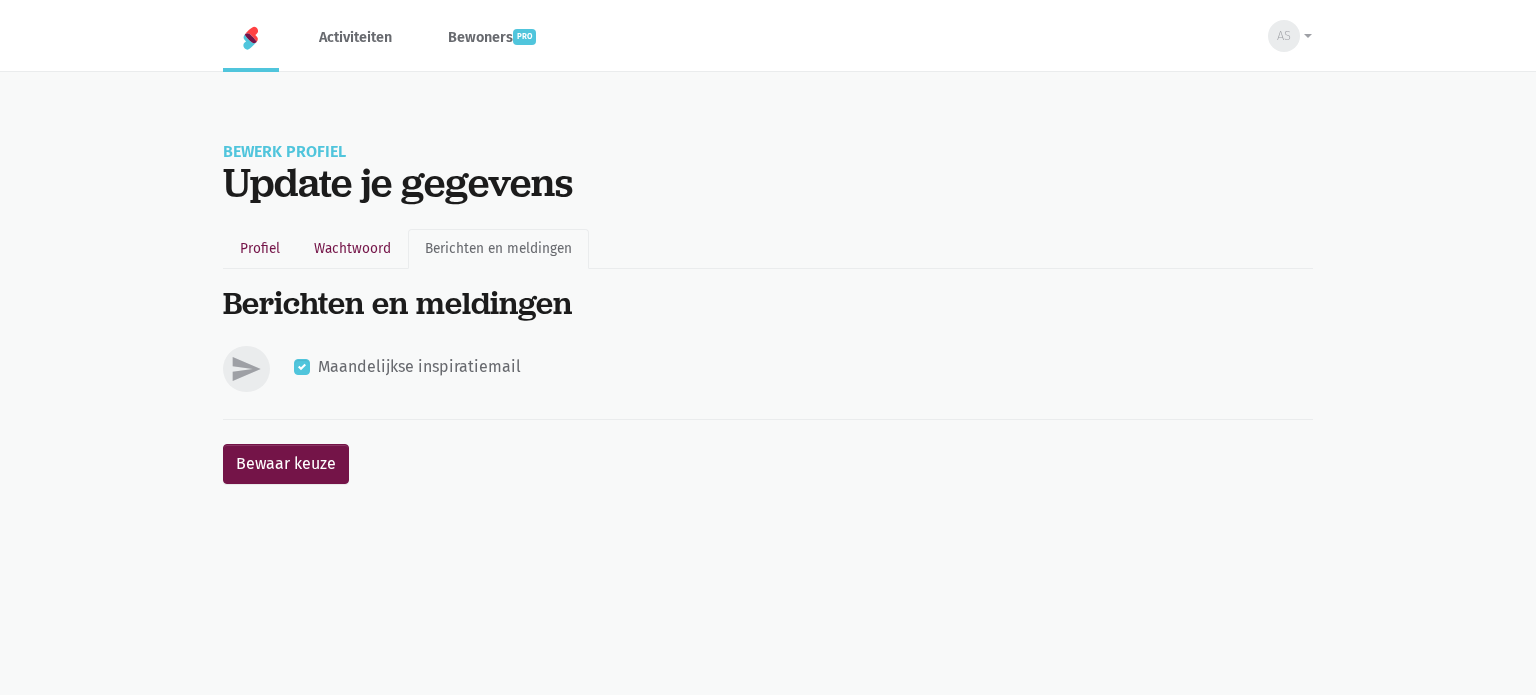 click at bounding box center [251, 38] 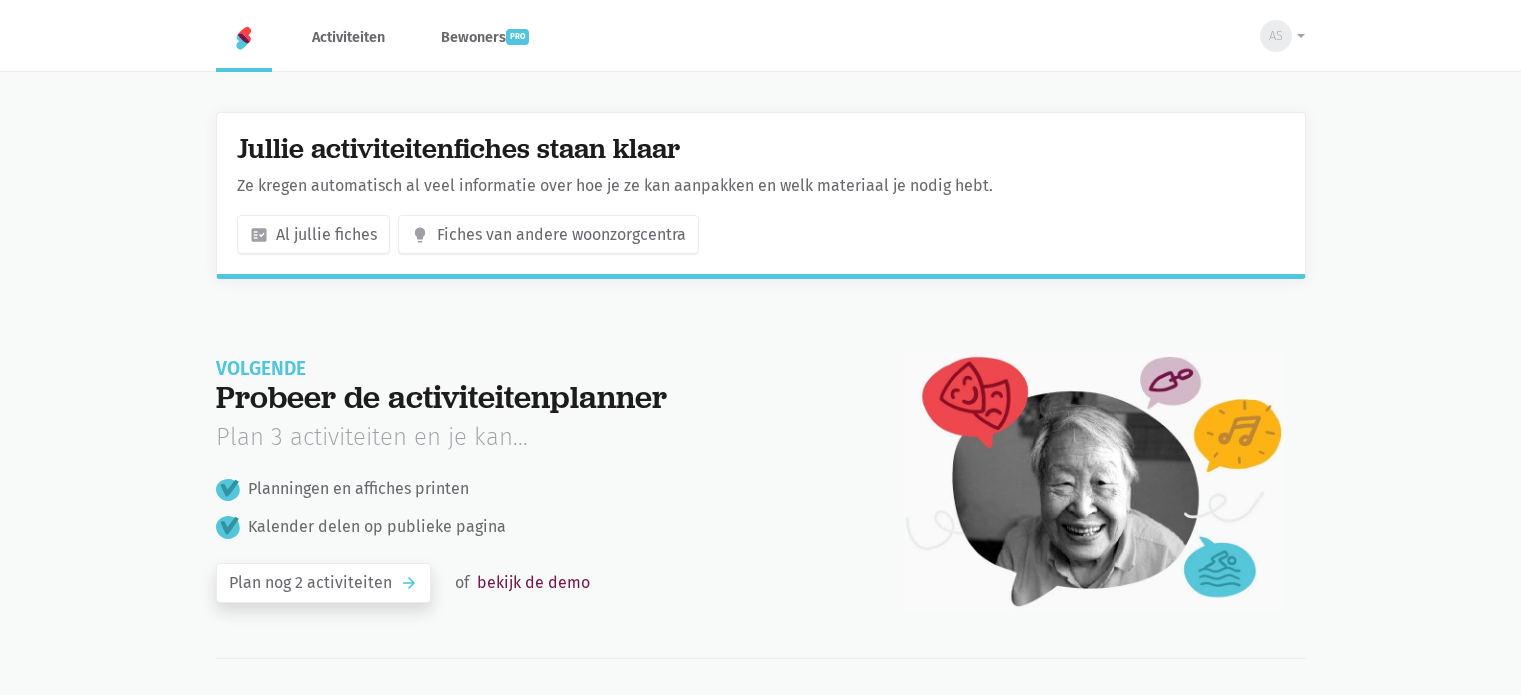 scroll, scrollTop: 0, scrollLeft: 0, axis: both 